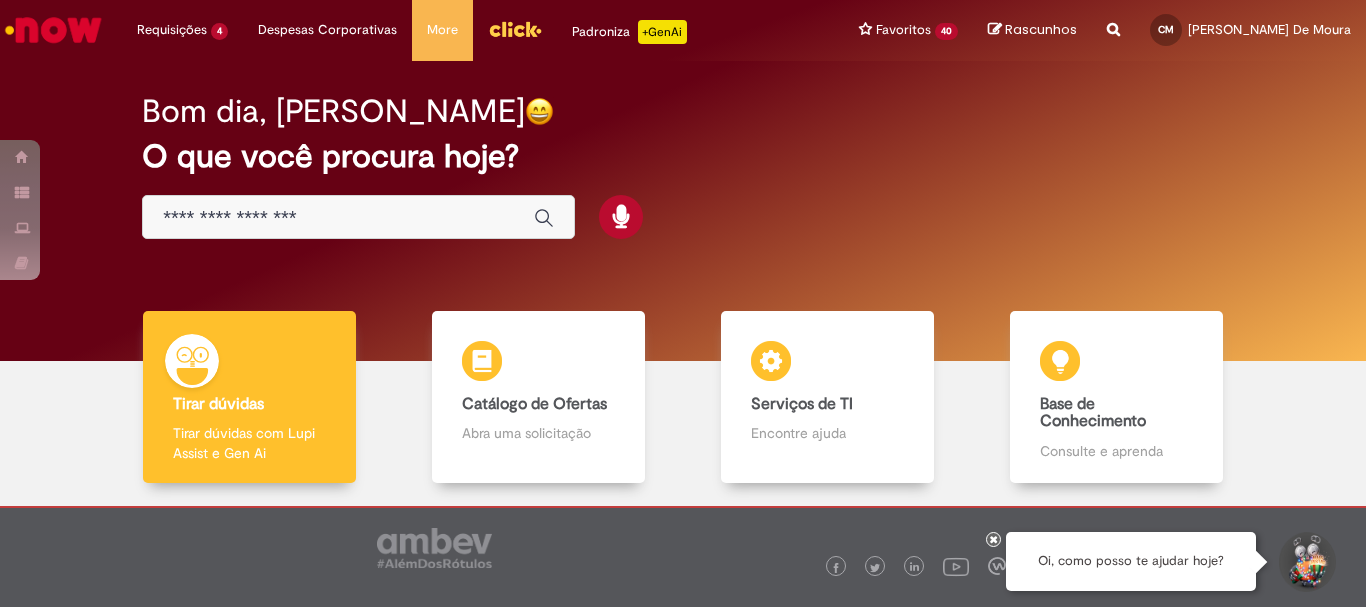 scroll, scrollTop: 0, scrollLeft: 0, axis: both 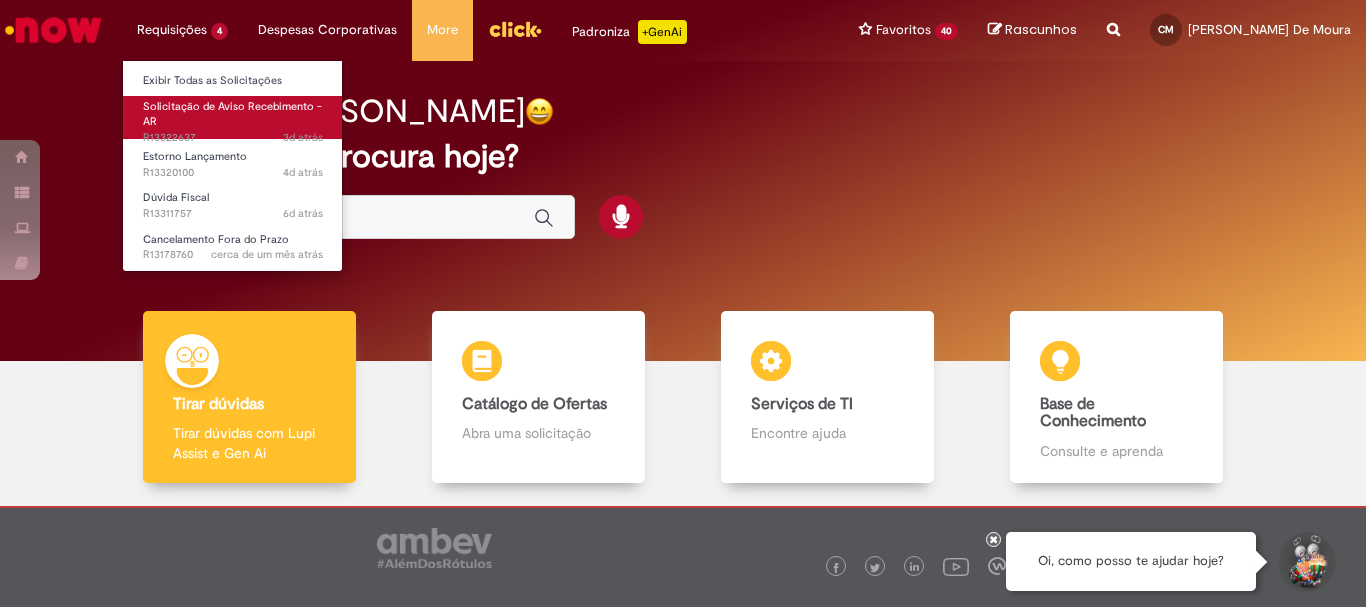 click on "Solicitação de Aviso Recebimento - AR" at bounding box center [232, 114] 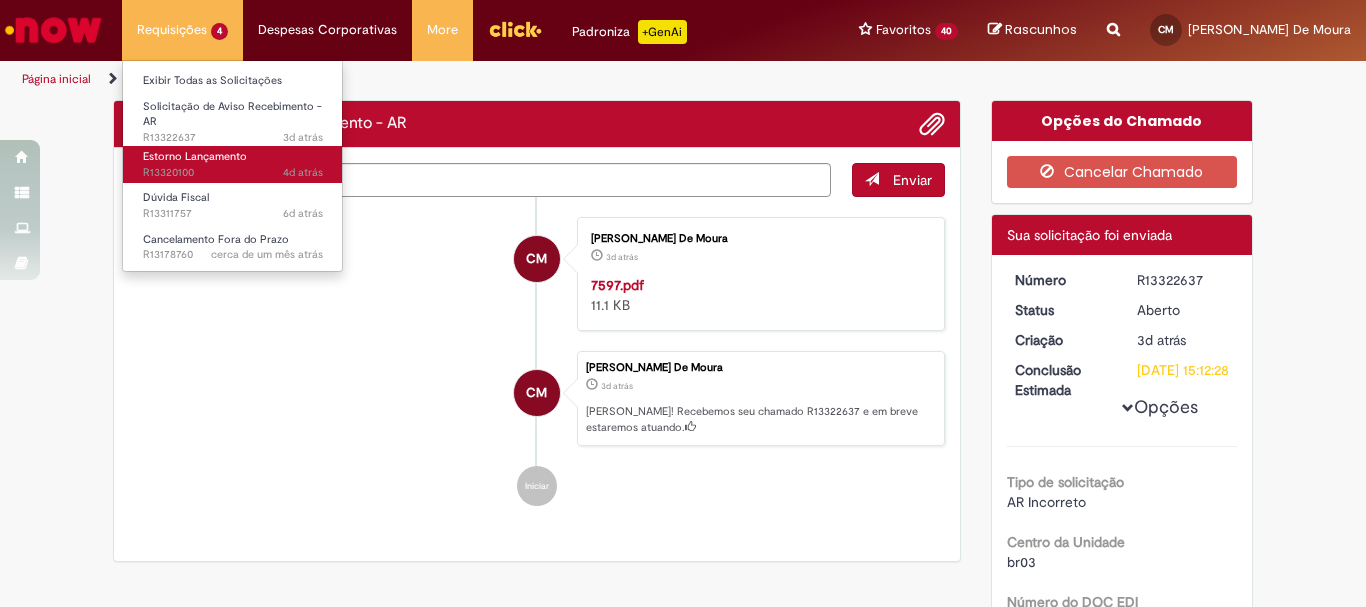 click on "4d atrás 4 dias atrás  R13320100" at bounding box center (233, 173) 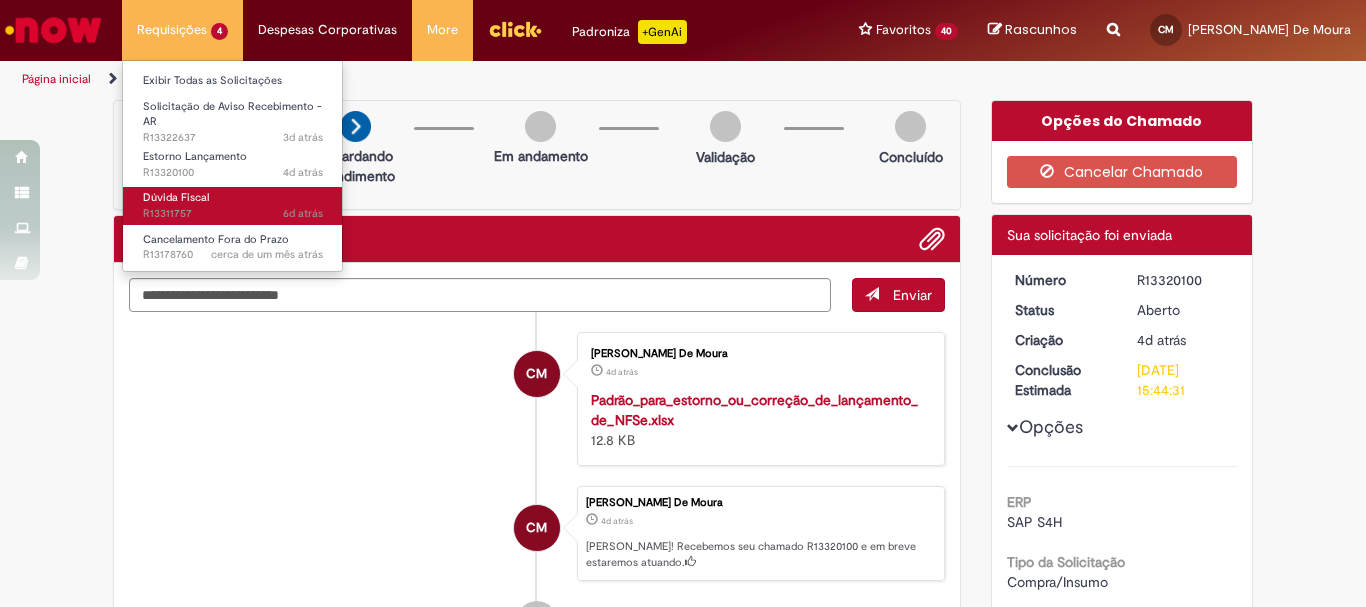 click on "Dúvida Fiscal
6d atrás 6 dias atrás  R13311757" at bounding box center (233, 205) 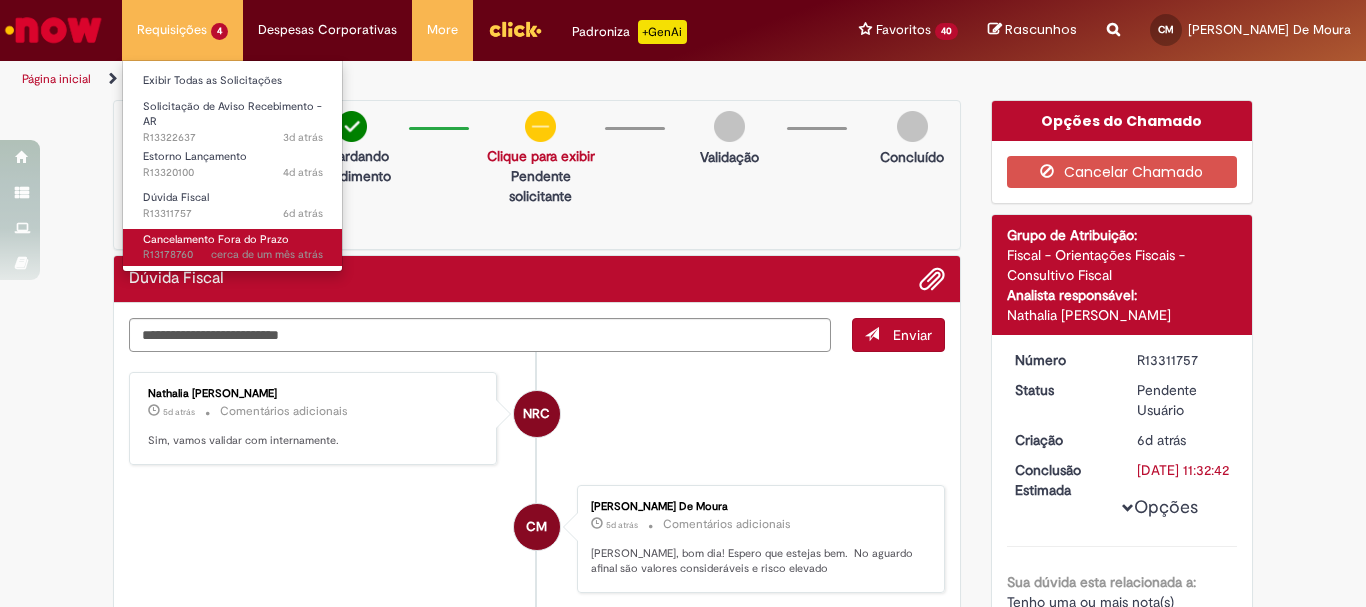 click on "Cancelamento Fora do Prazo" at bounding box center (216, 239) 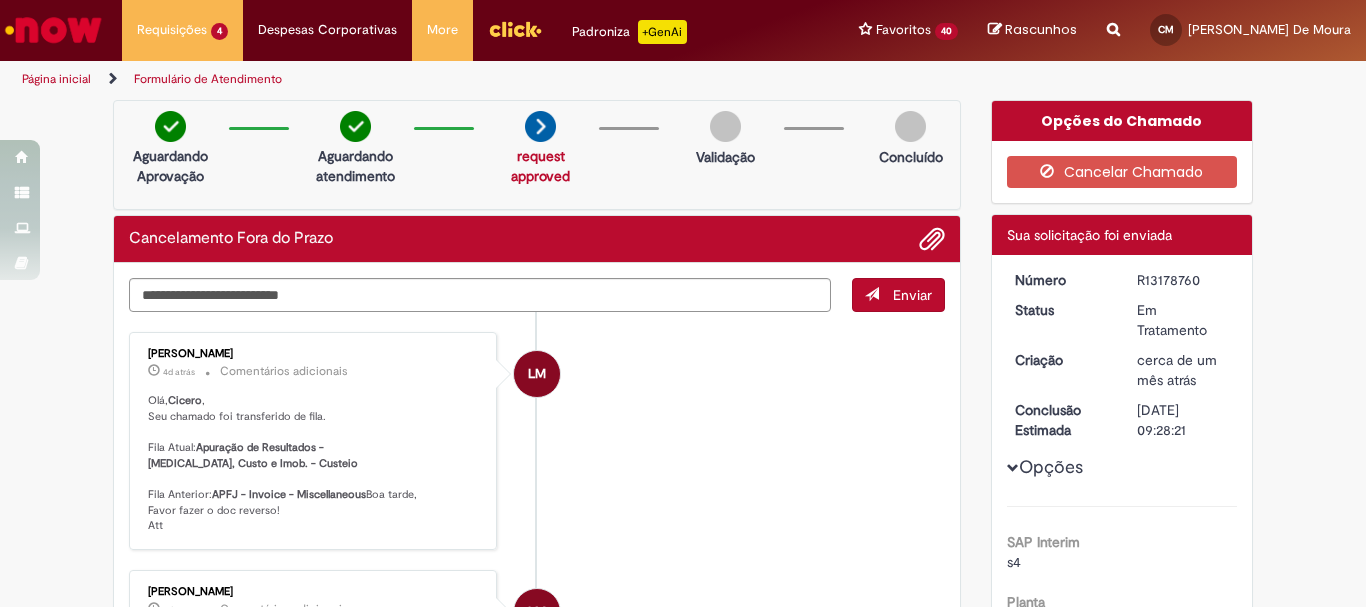 click at bounding box center [53, 30] 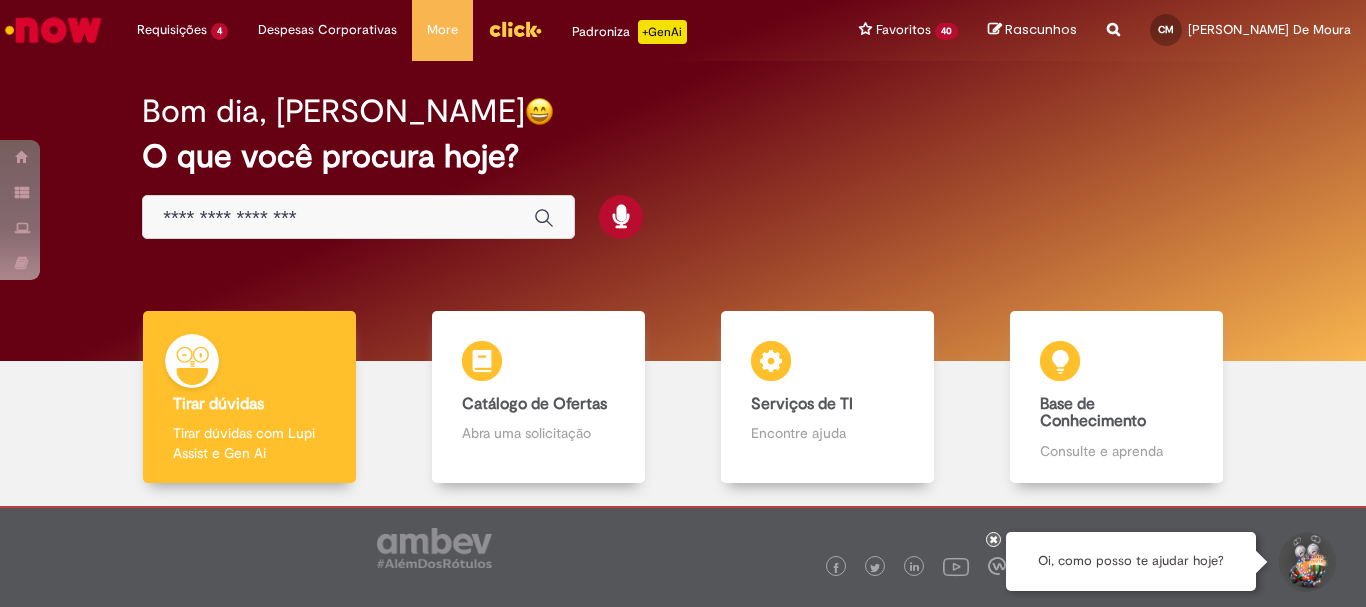 scroll, scrollTop: 0, scrollLeft: 0, axis: both 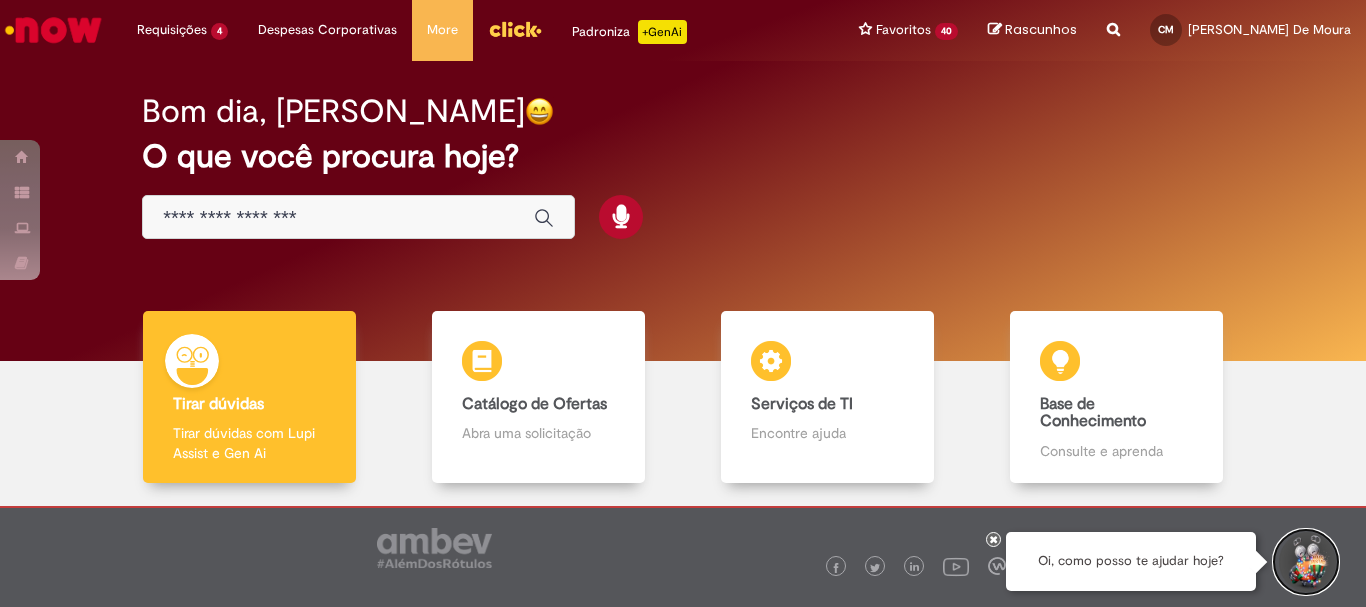 click at bounding box center [1306, 562] 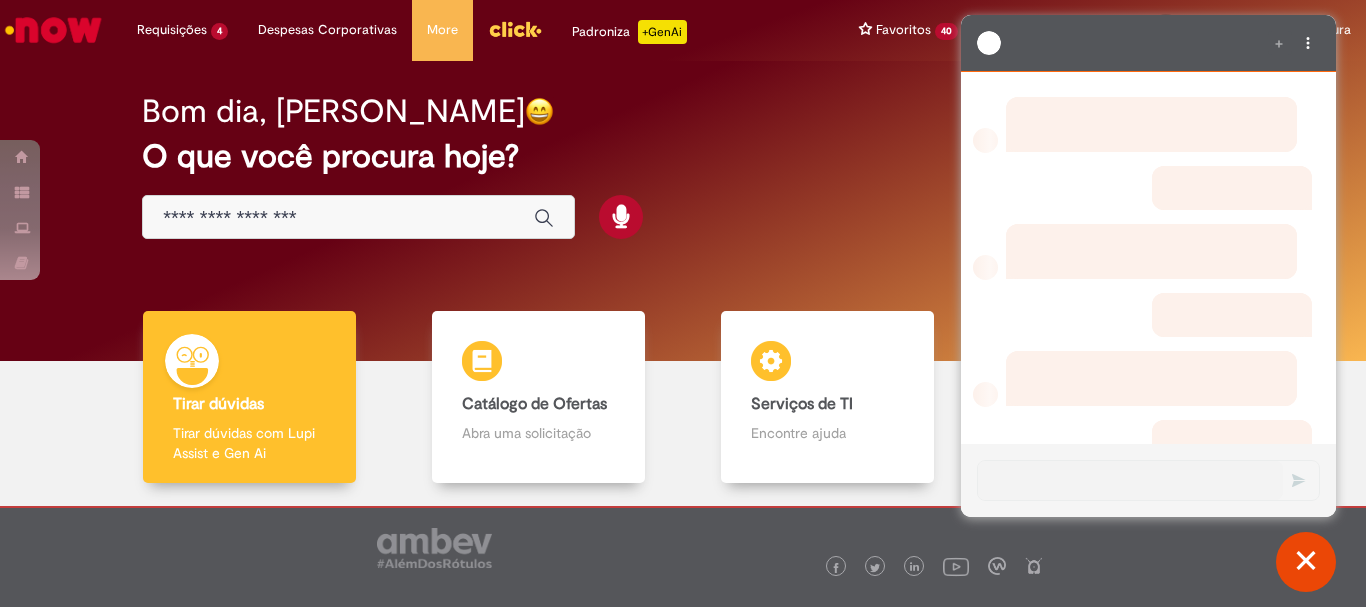 scroll, scrollTop: 0, scrollLeft: 0, axis: both 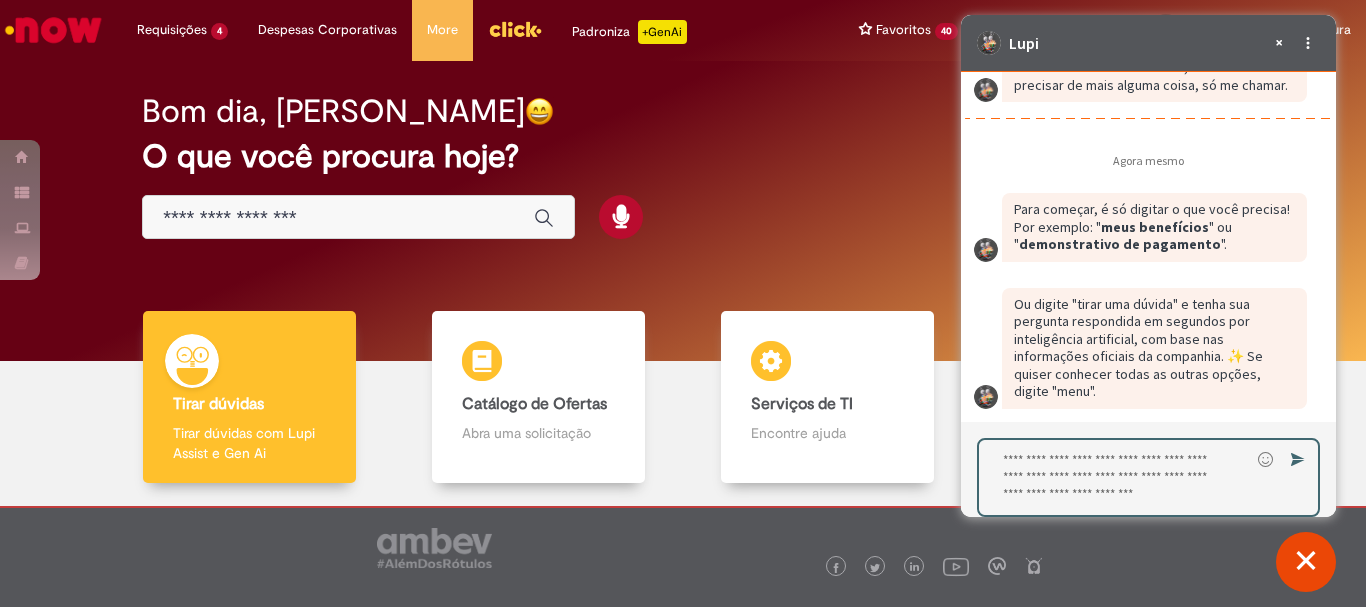 click at bounding box center (1114, 477) 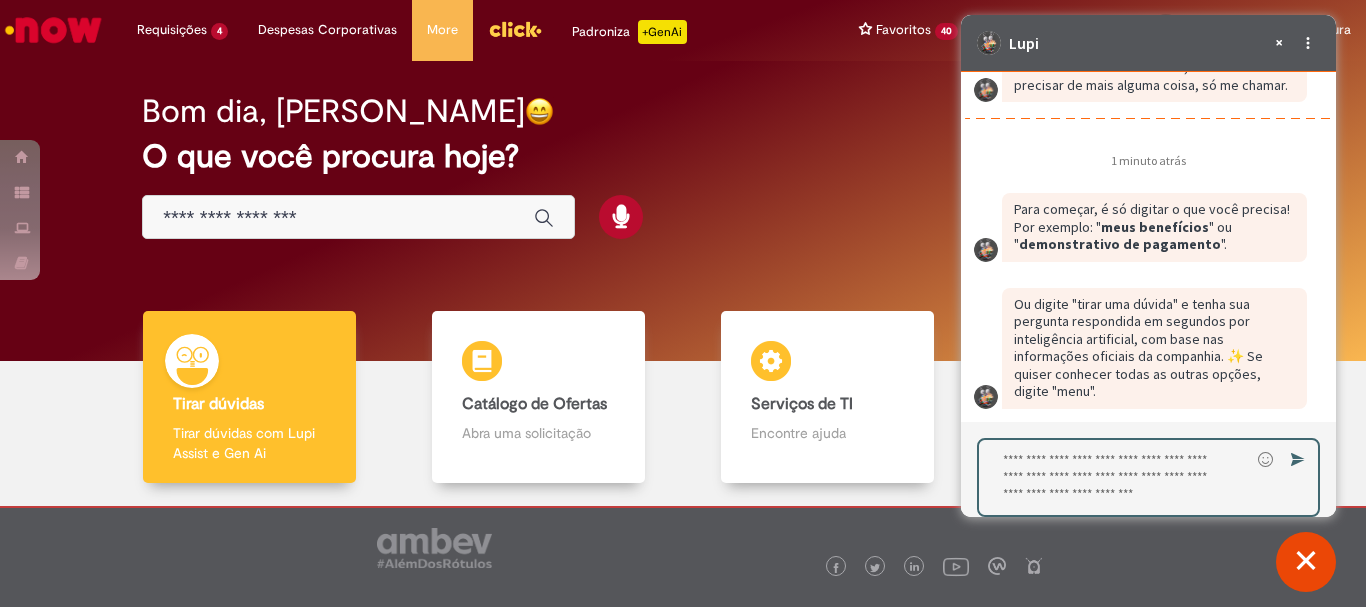 click at bounding box center [1114, 477] 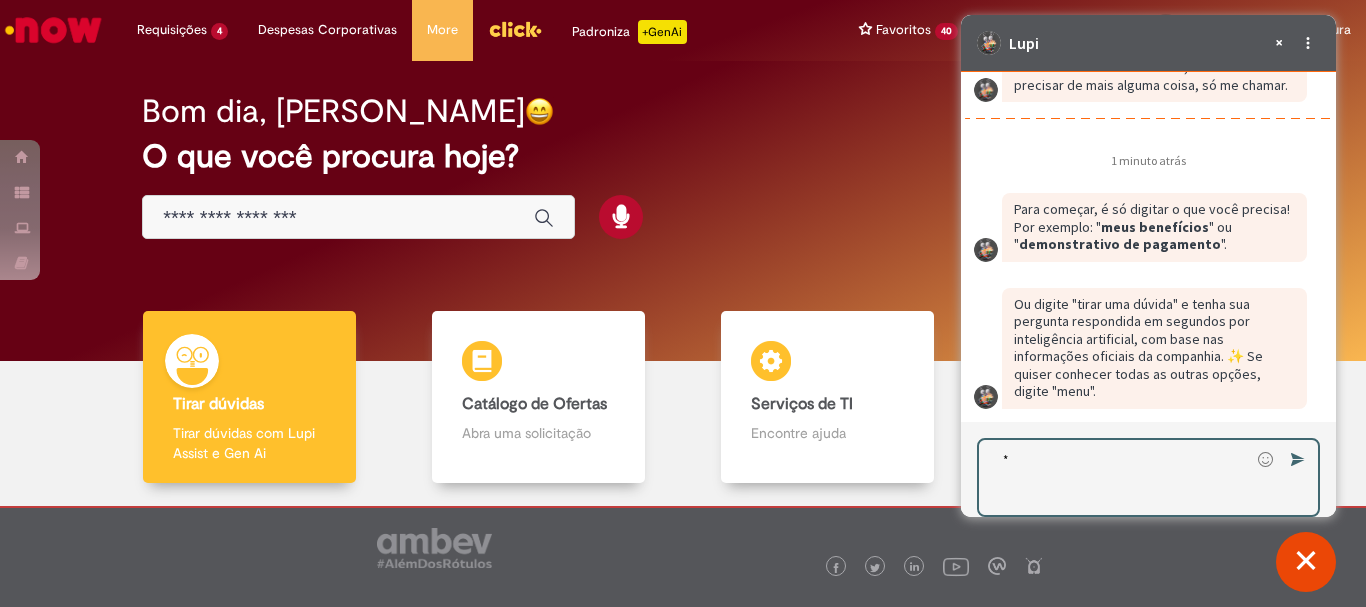 scroll, scrollTop: 2722, scrollLeft: 0, axis: vertical 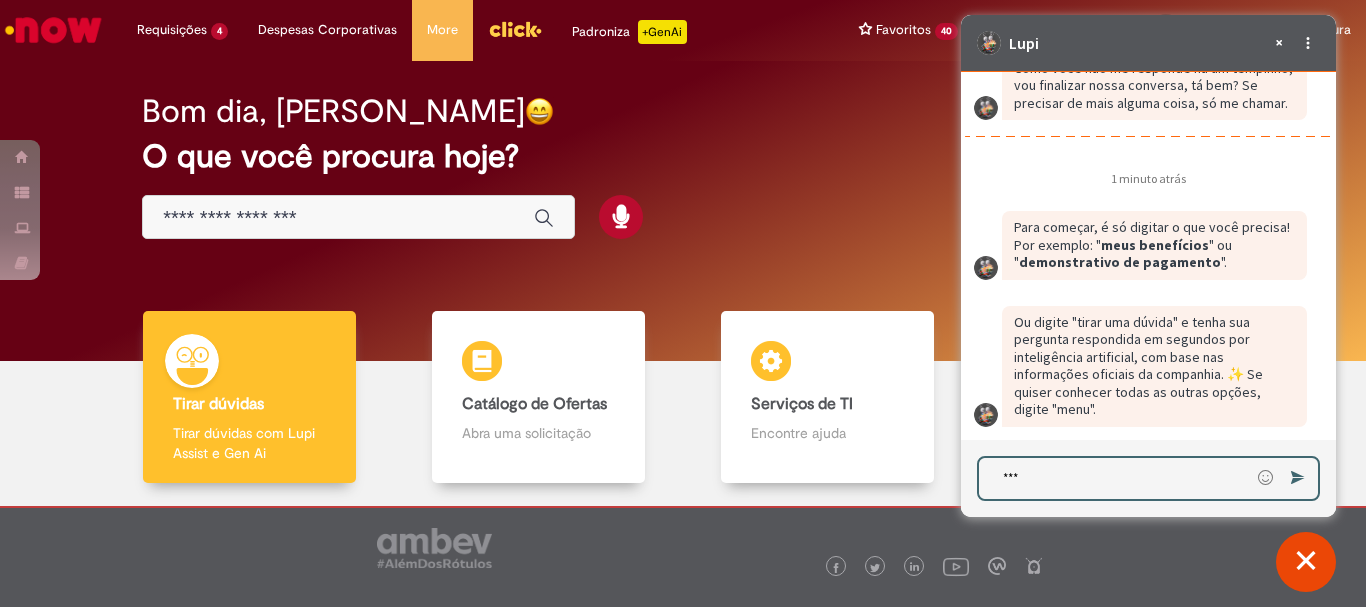 type on "****" 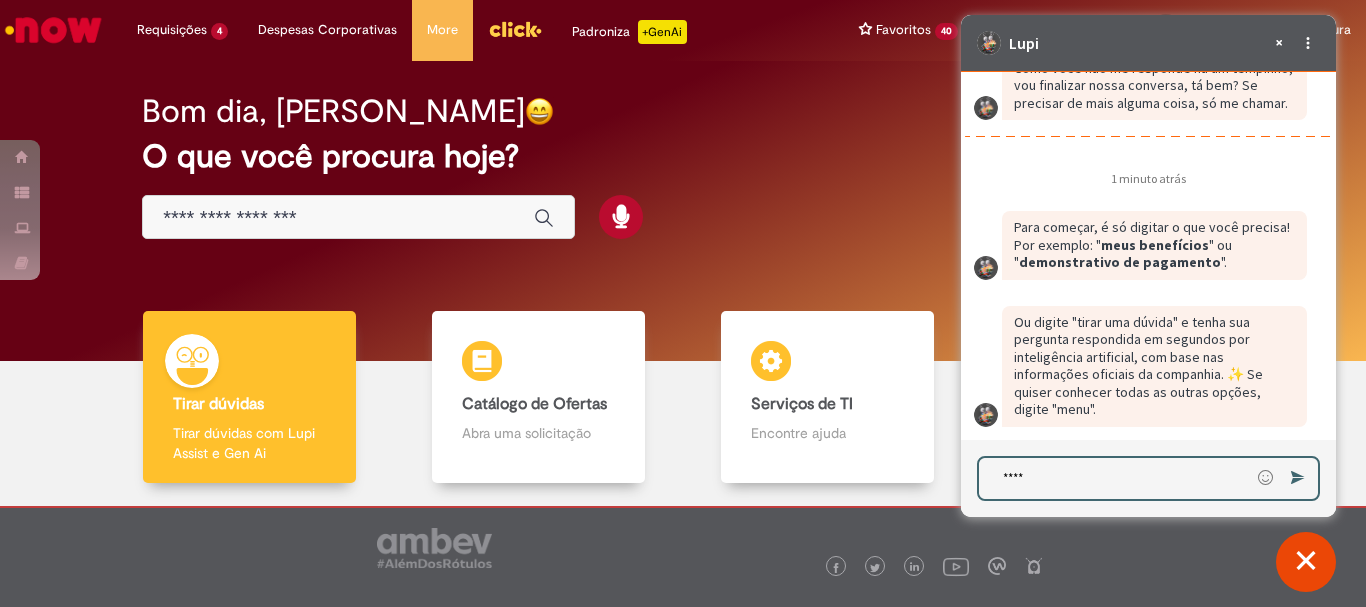 type 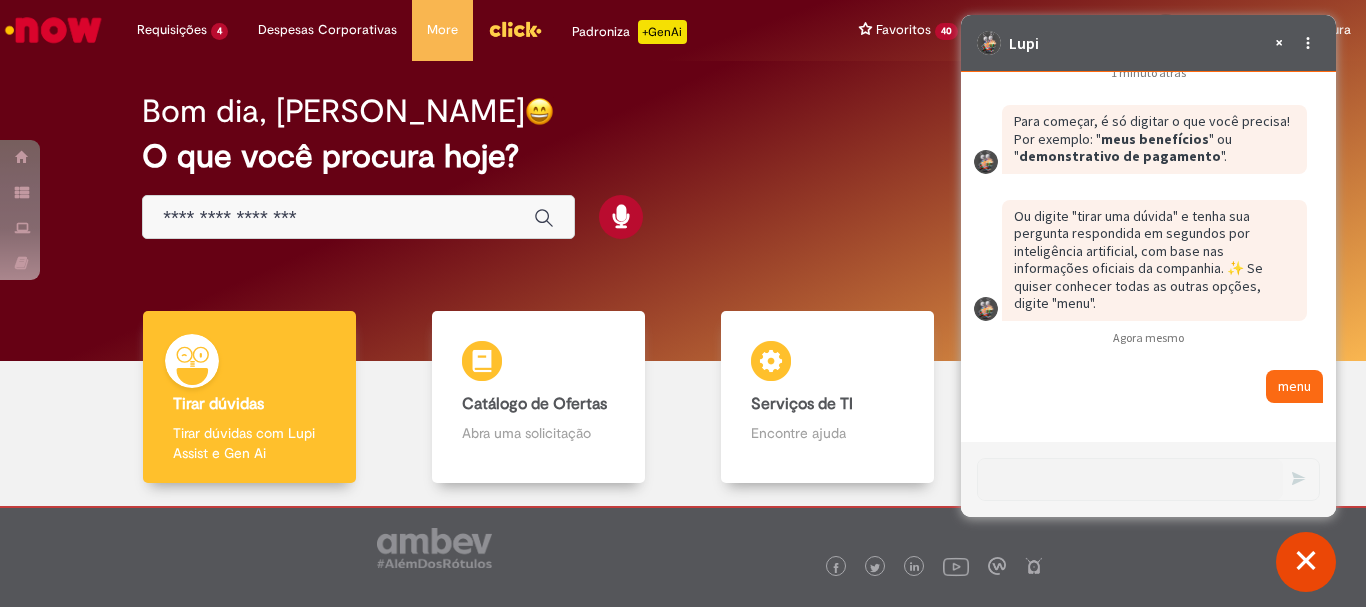 scroll, scrollTop: 2879, scrollLeft: 0, axis: vertical 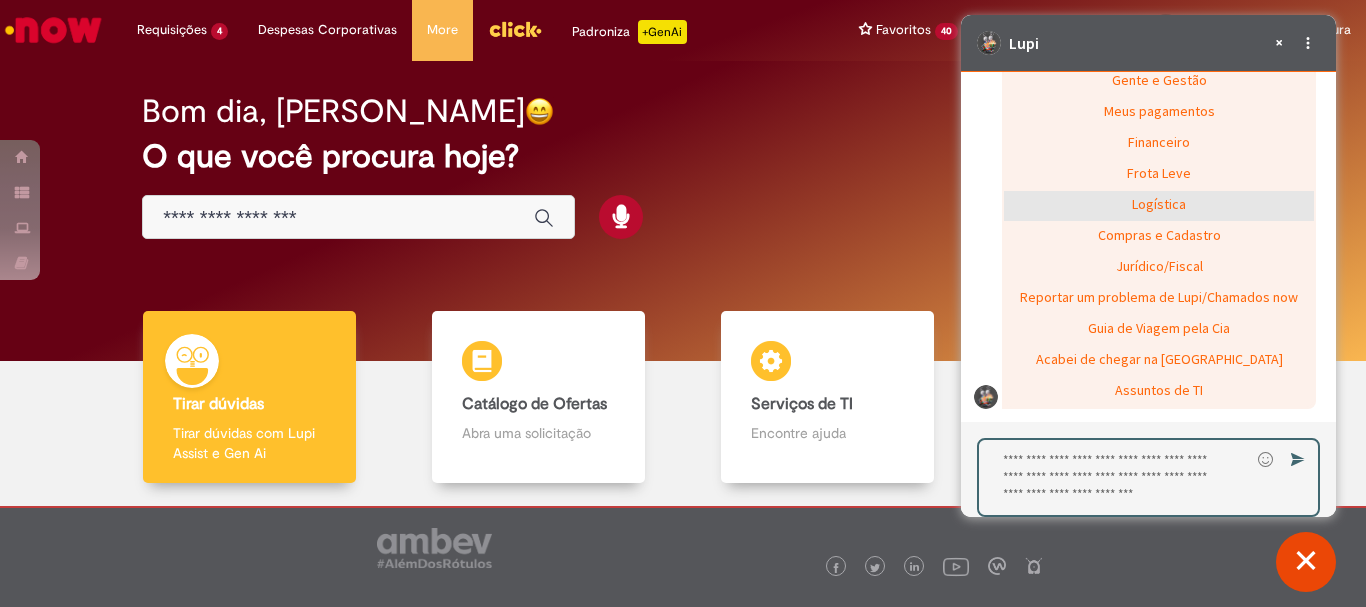 click on "Logística" 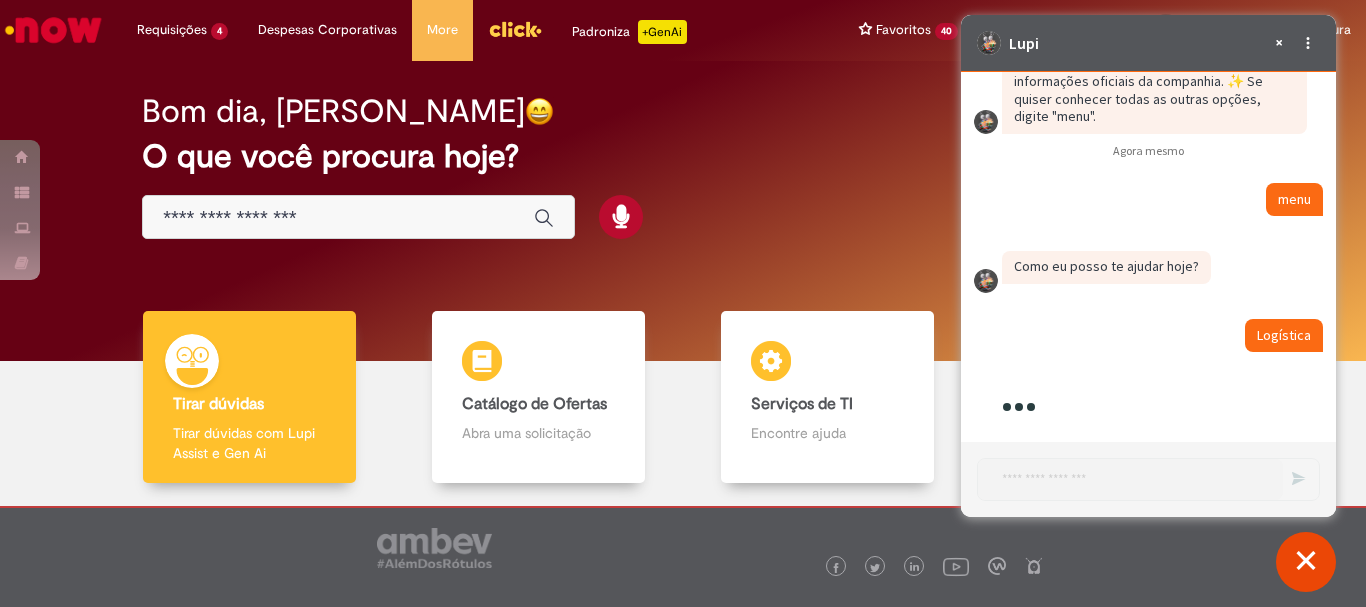 scroll, scrollTop: 3244, scrollLeft: 0, axis: vertical 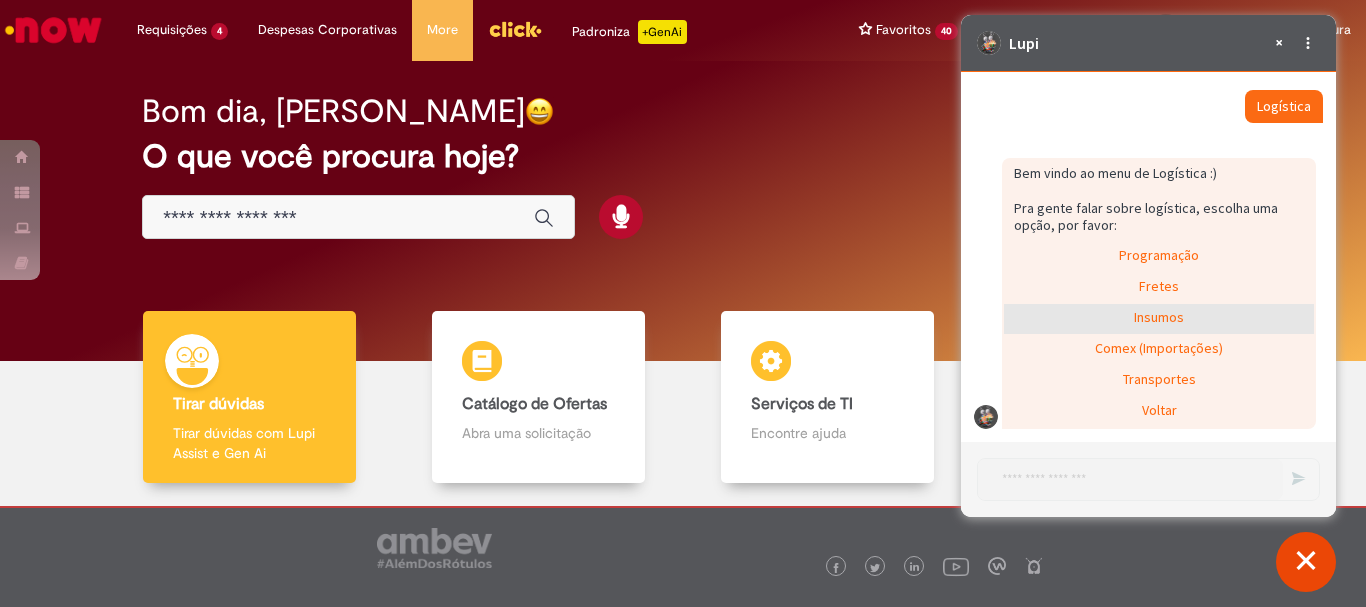 click on "Insumos" 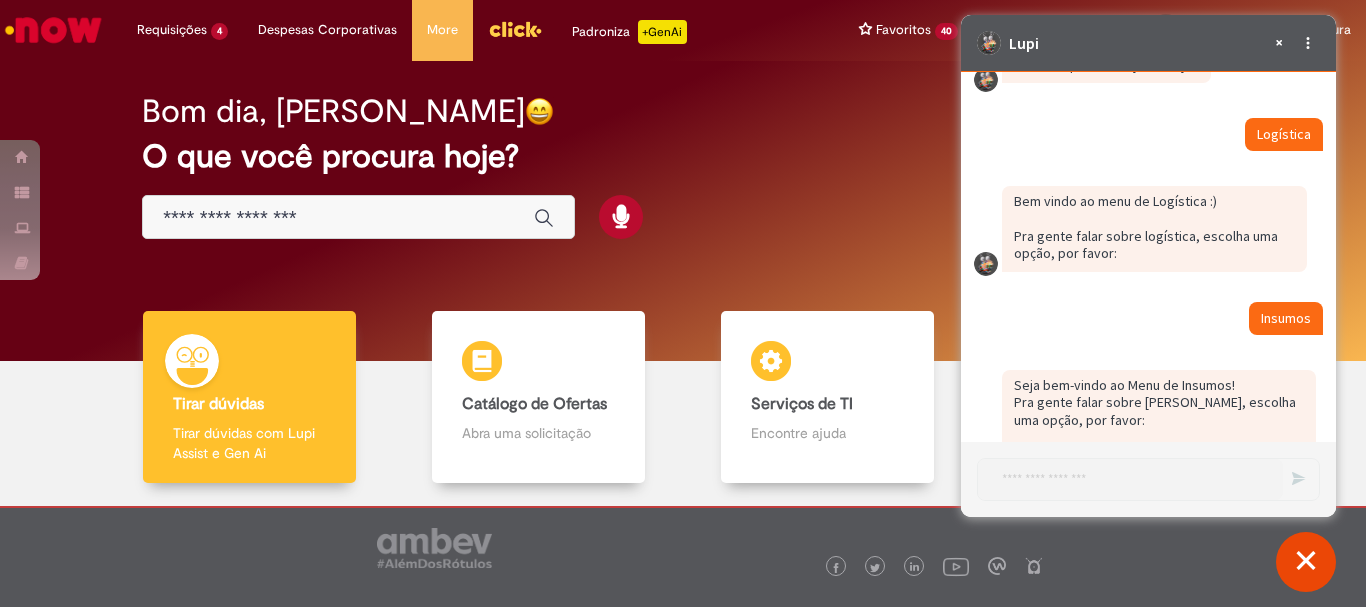 scroll, scrollTop: 3349, scrollLeft: 0, axis: vertical 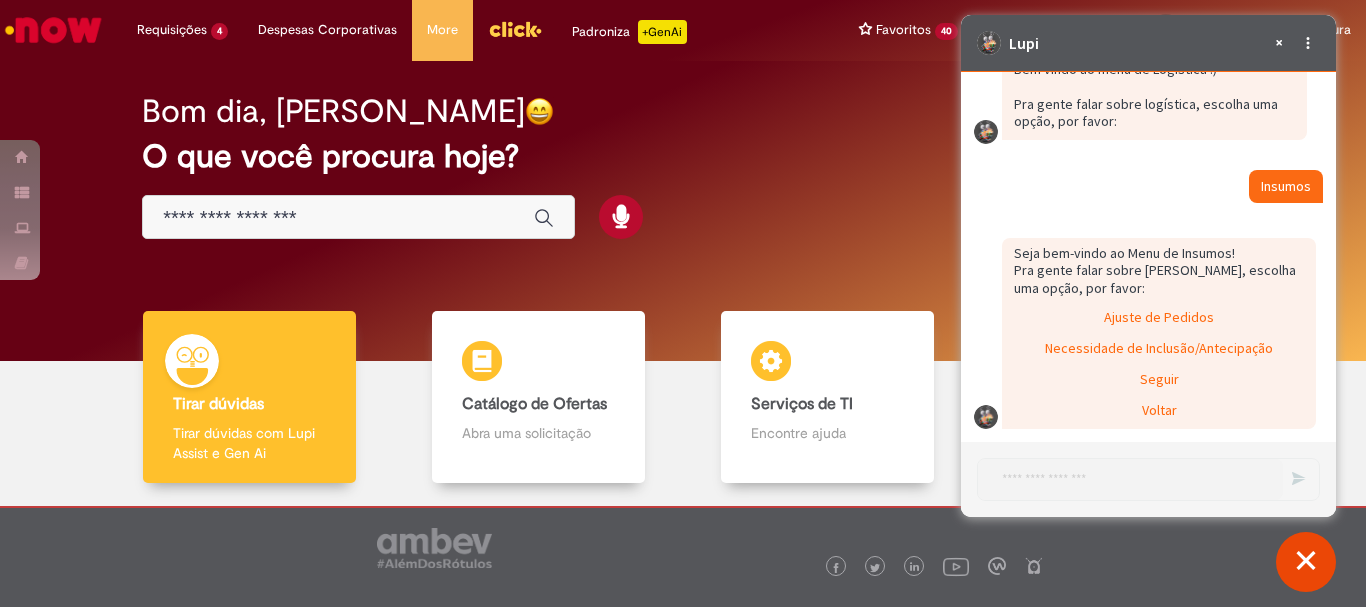 click on "Ajuste de Pedidos" 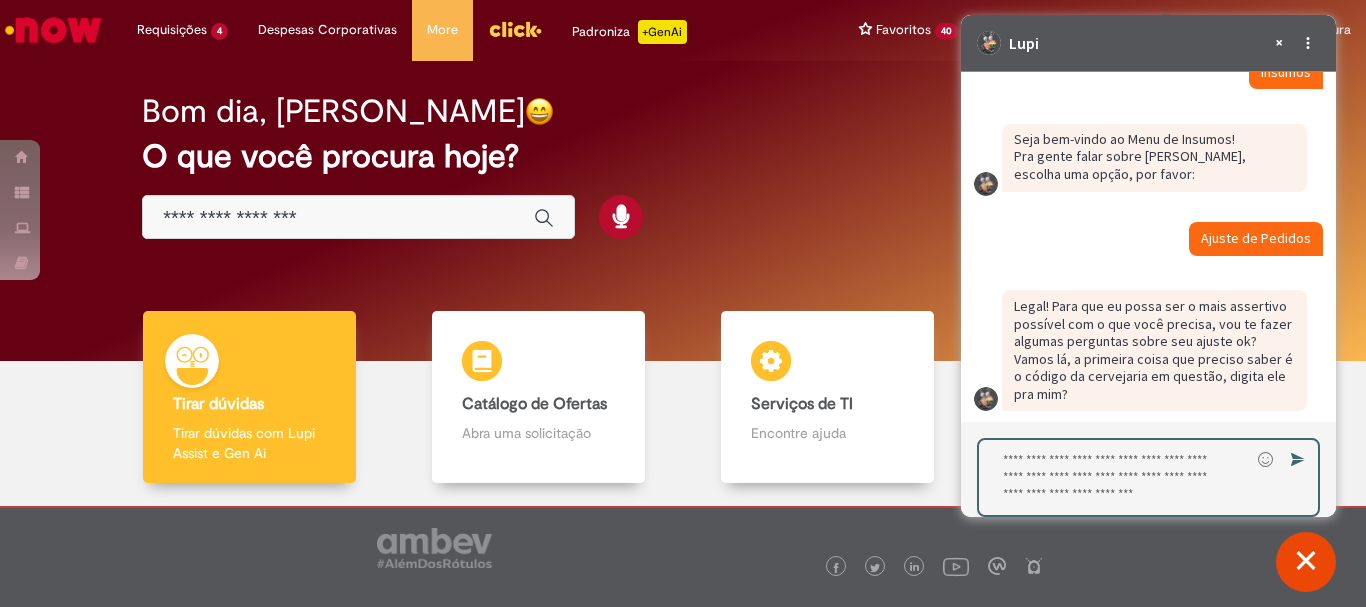 scroll, scrollTop: 3465, scrollLeft: 0, axis: vertical 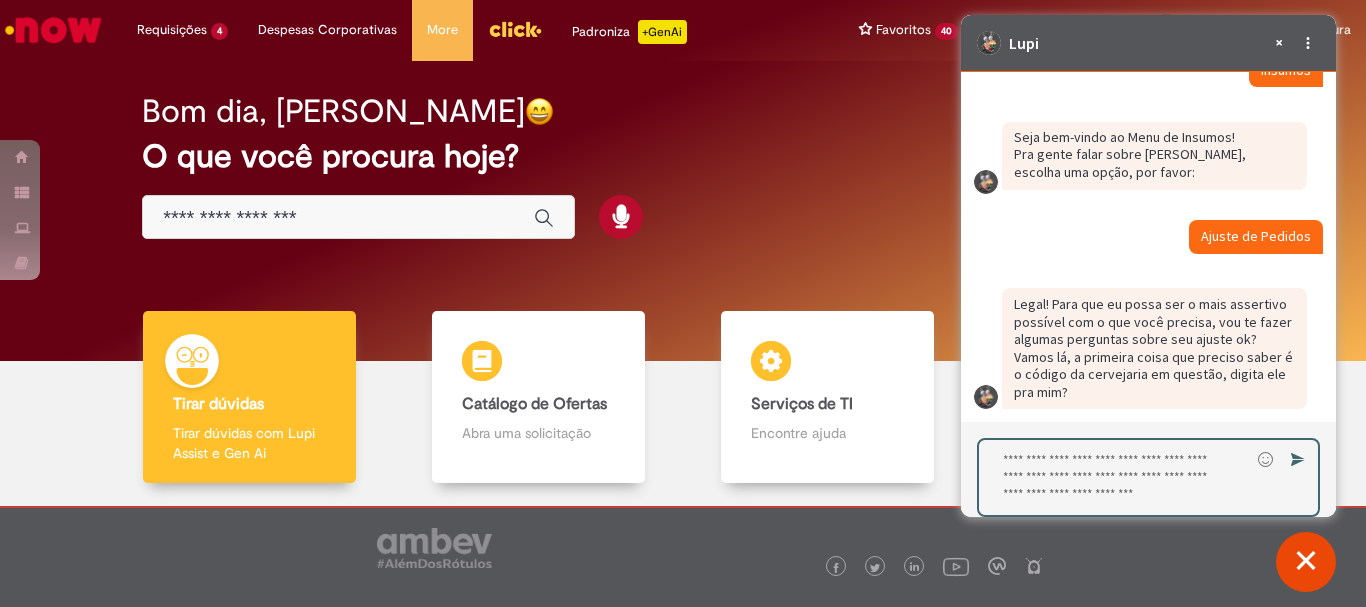 click at bounding box center (1114, 477) 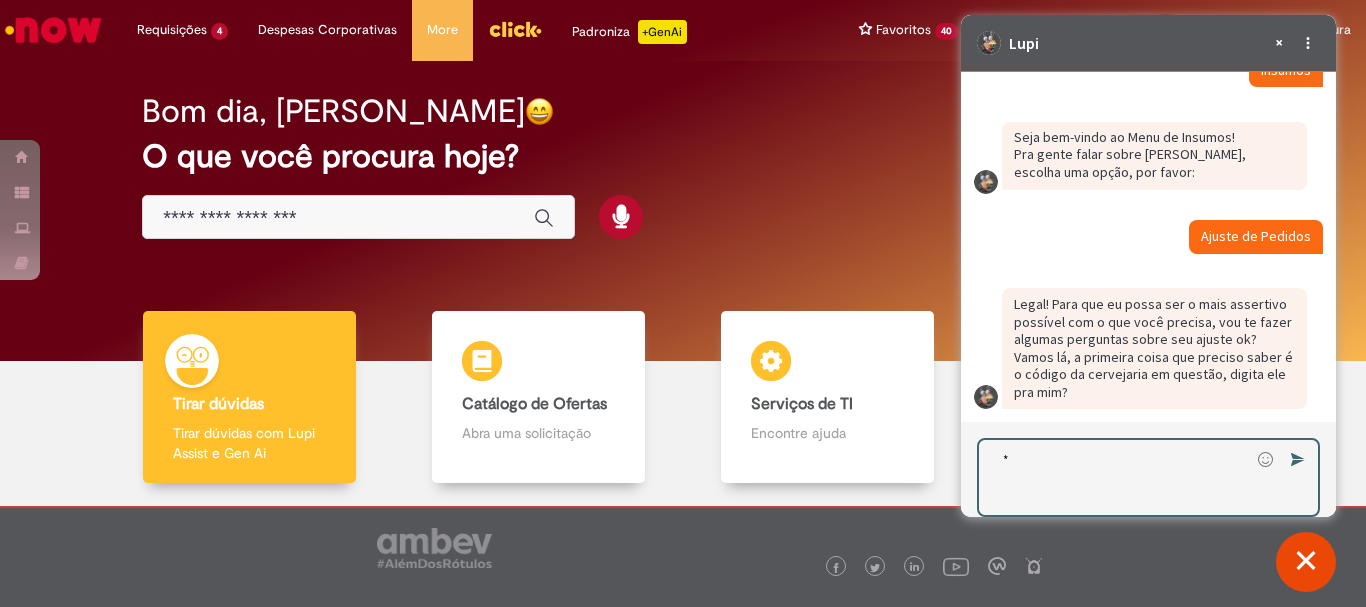 scroll, scrollTop: 3447, scrollLeft: 0, axis: vertical 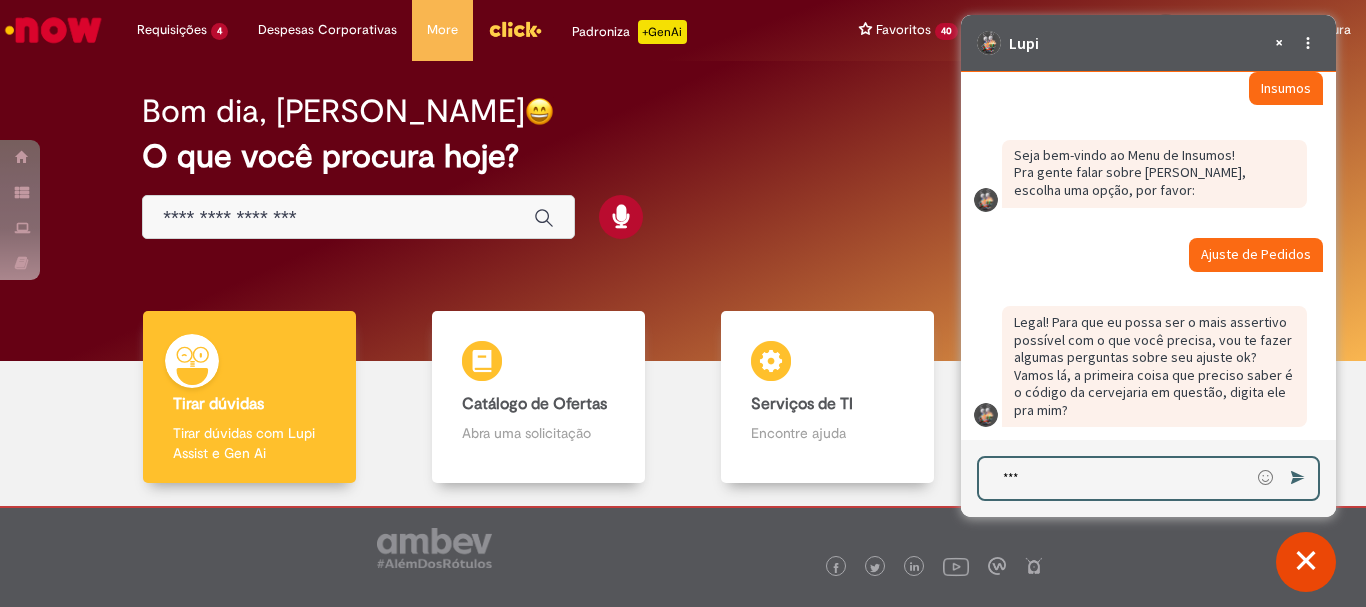 type on "****" 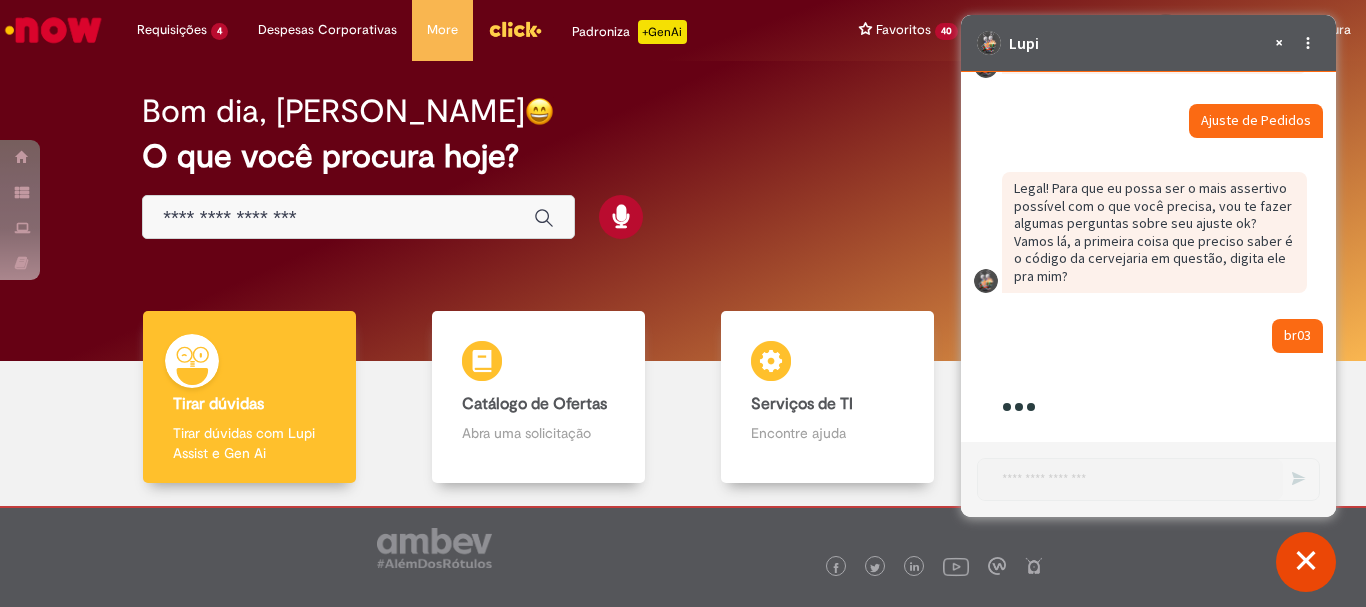 scroll, scrollTop: 3651, scrollLeft: 0, axis: vertical 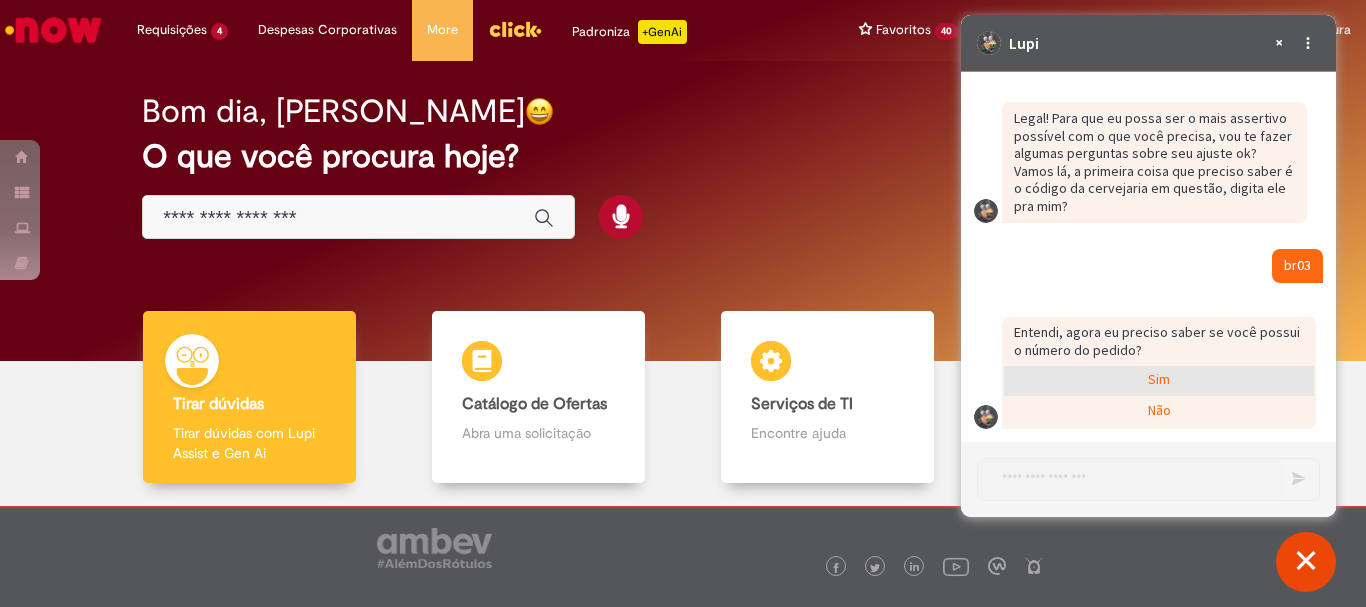 click on "Sim" 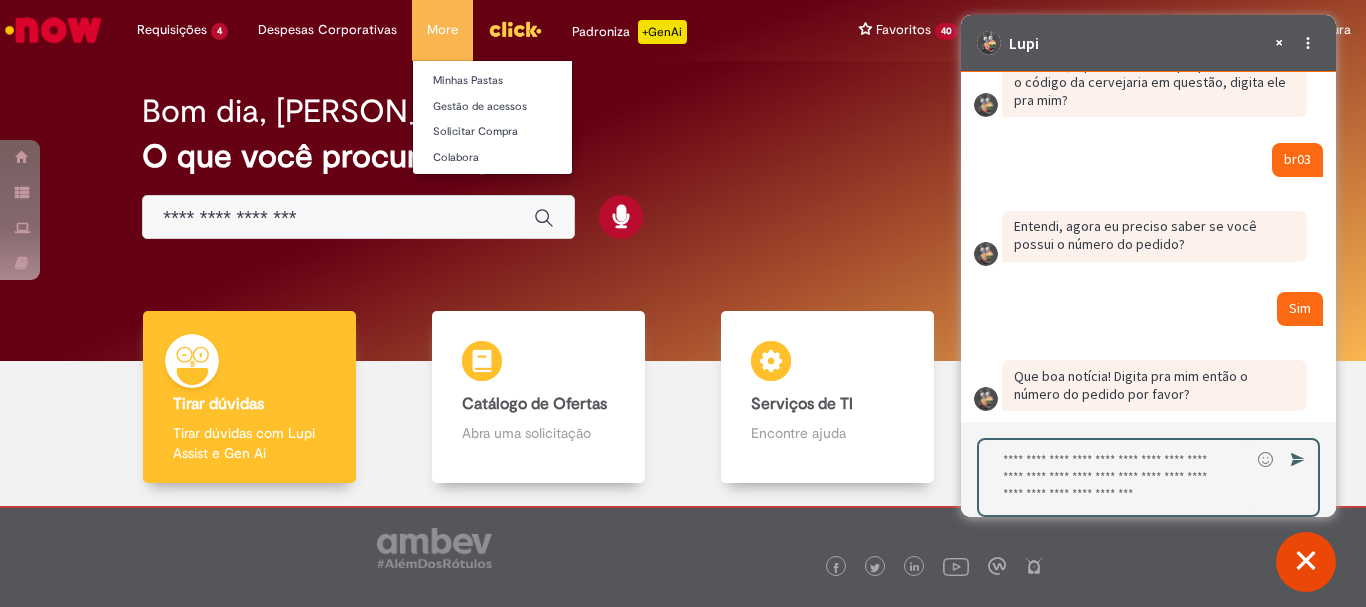 scroll, scrollTop: 3759, scrollLeft: 0, axis: vertical 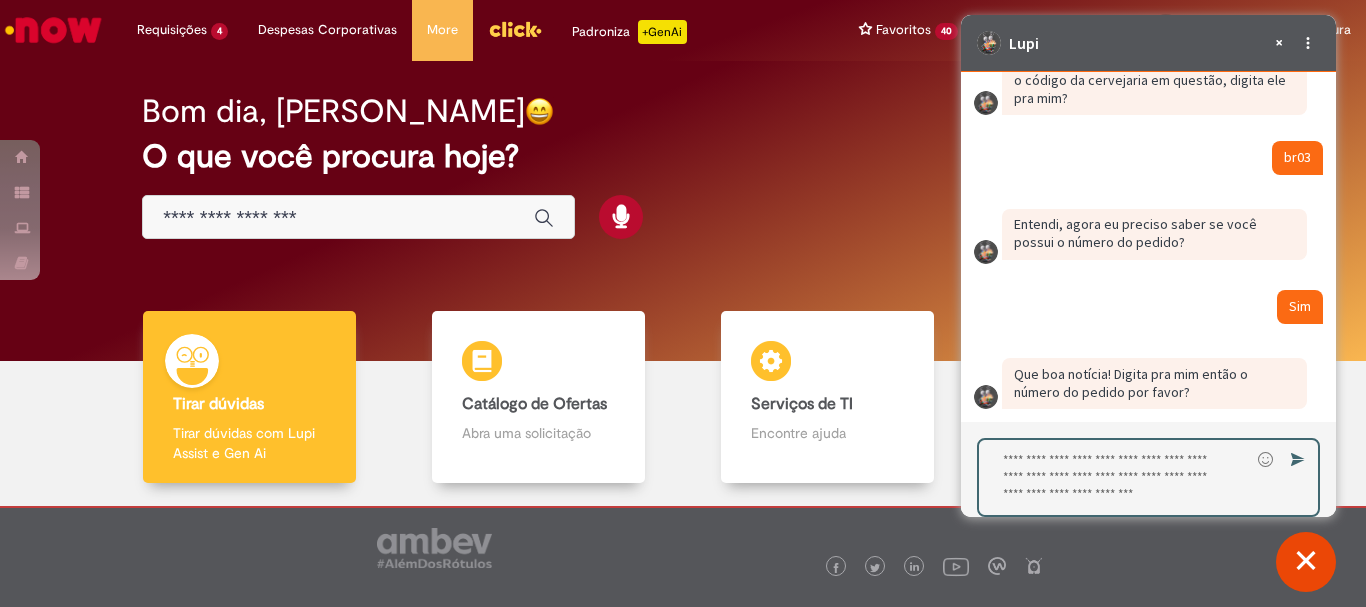 paste on "**********" 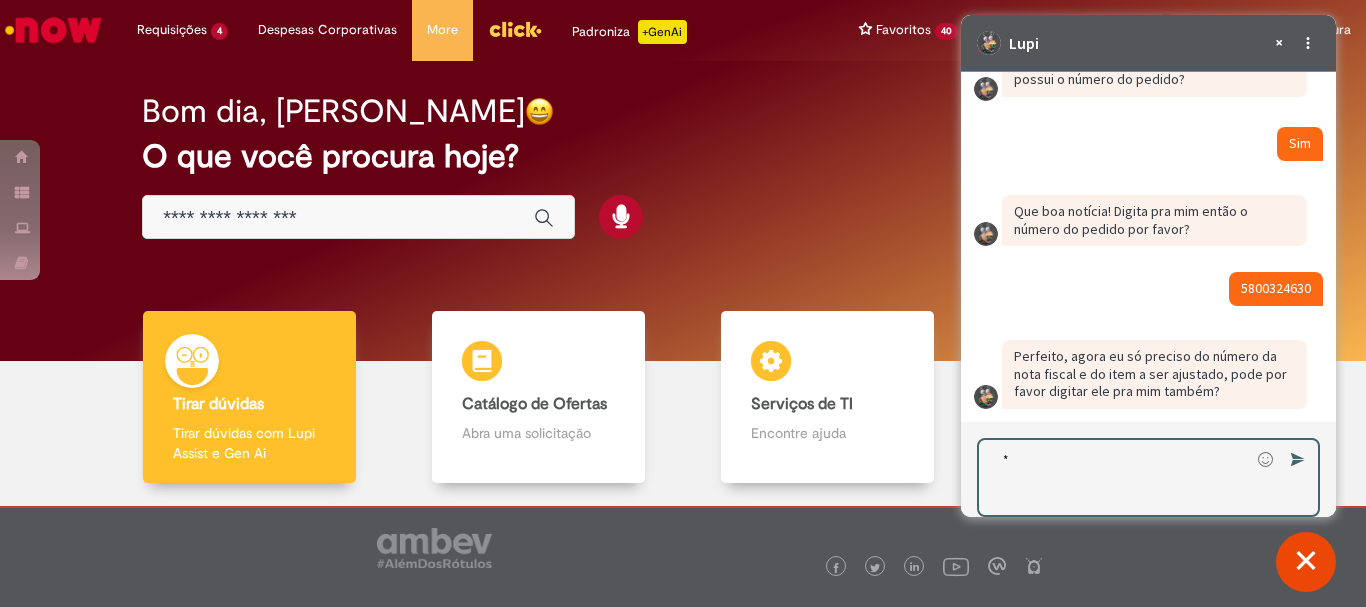 scroll, scrollTop: 3903, scrollLeft: 0, axis: vertical 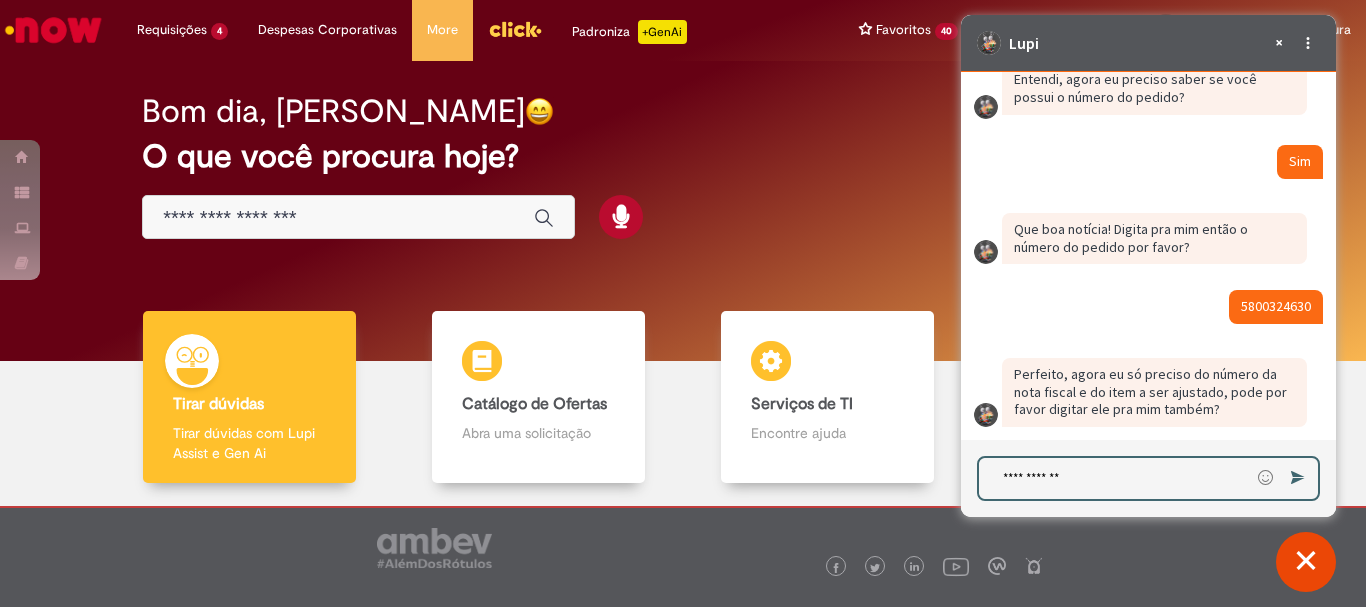 type on "**********" 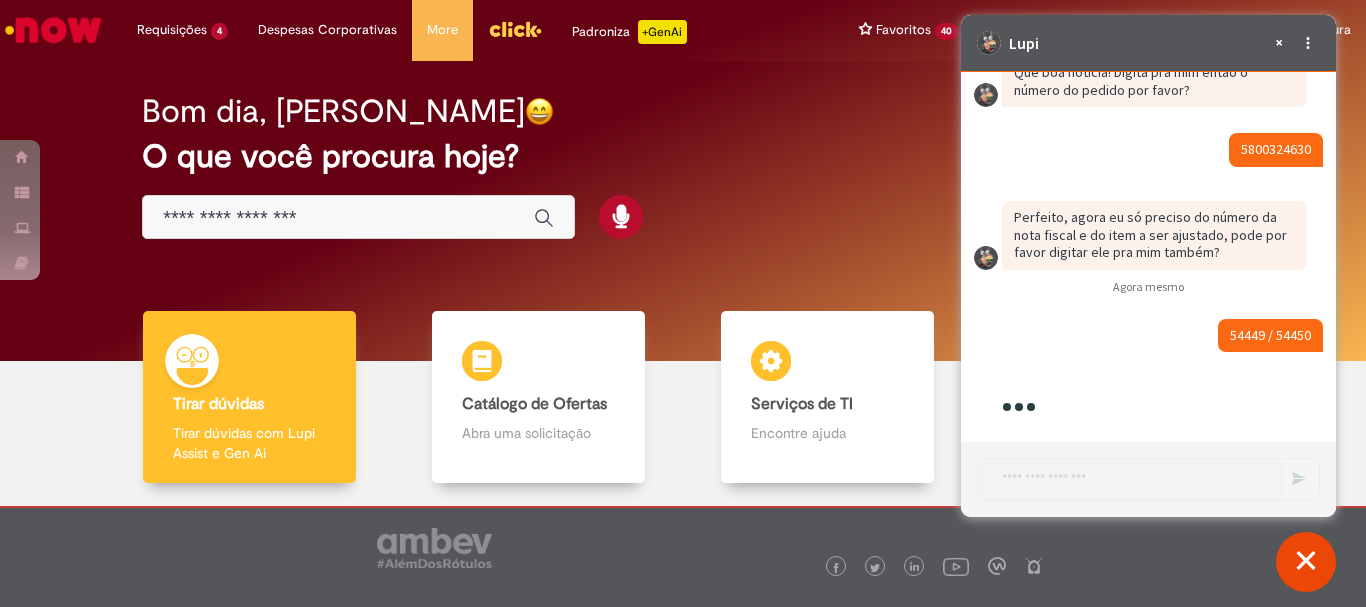 scroll, scrollTop: 4347, scrollLeft: 0, axis: vertical 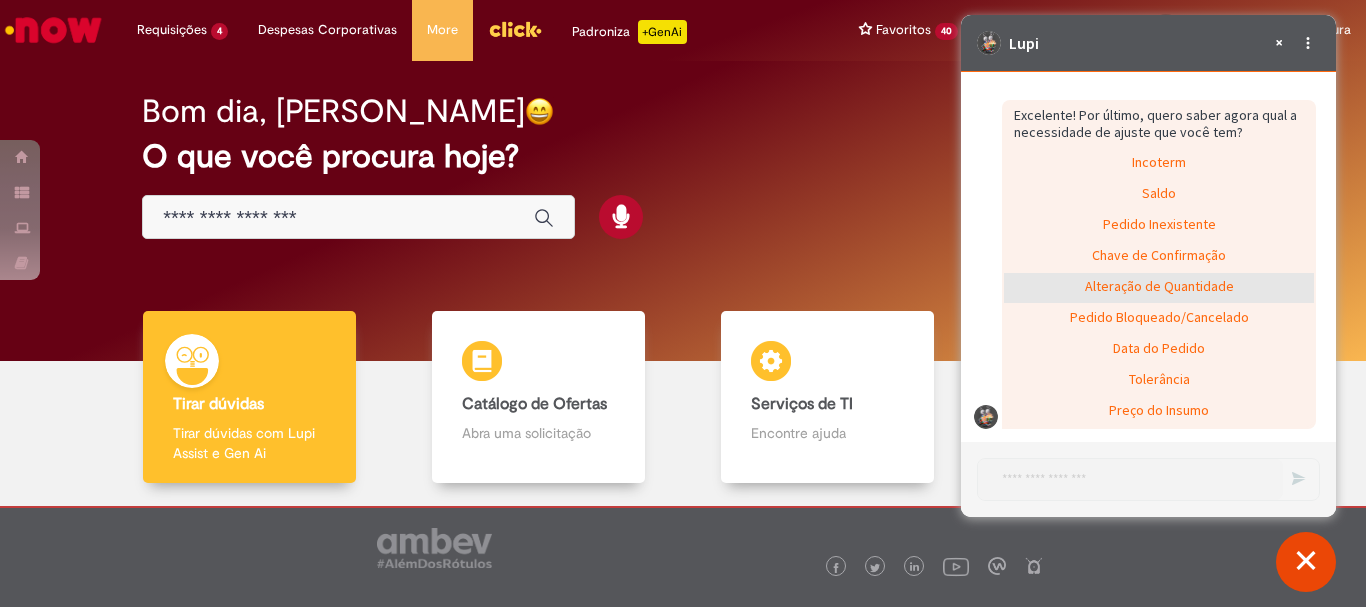 click on "Alteração de Quantidade" 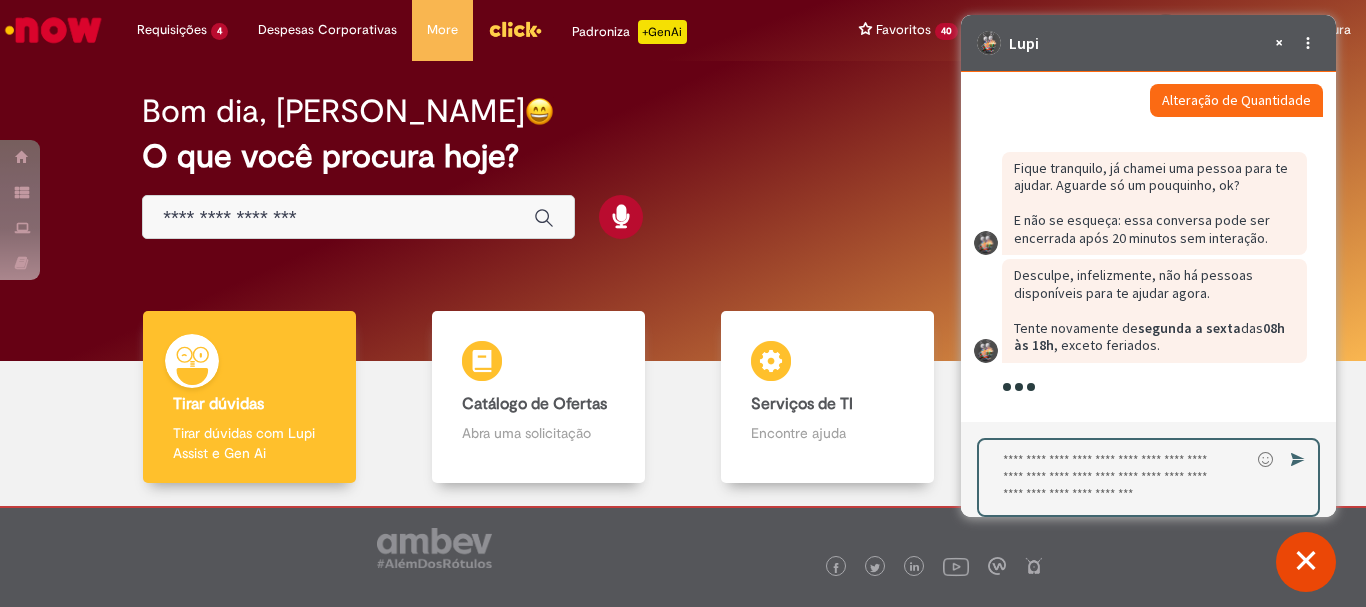 scroll, scrollTop: 4559, scrollLeft: 0, axis: vertical 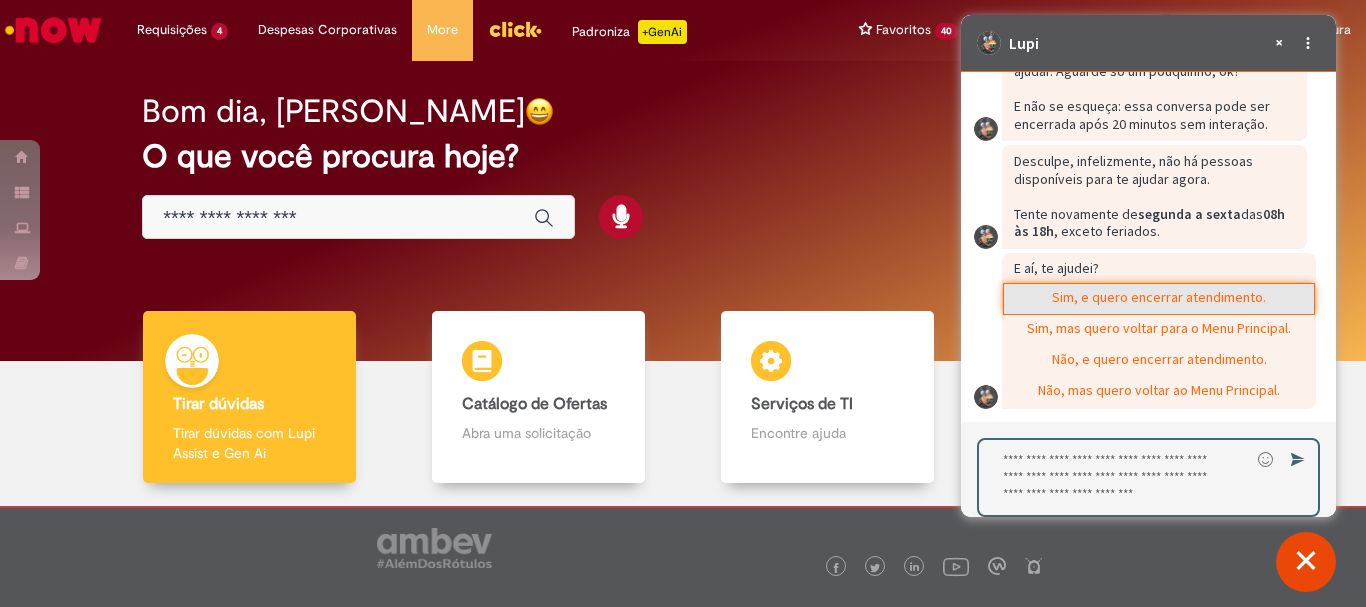 click on "Sim, e quero encerrar atendimento." 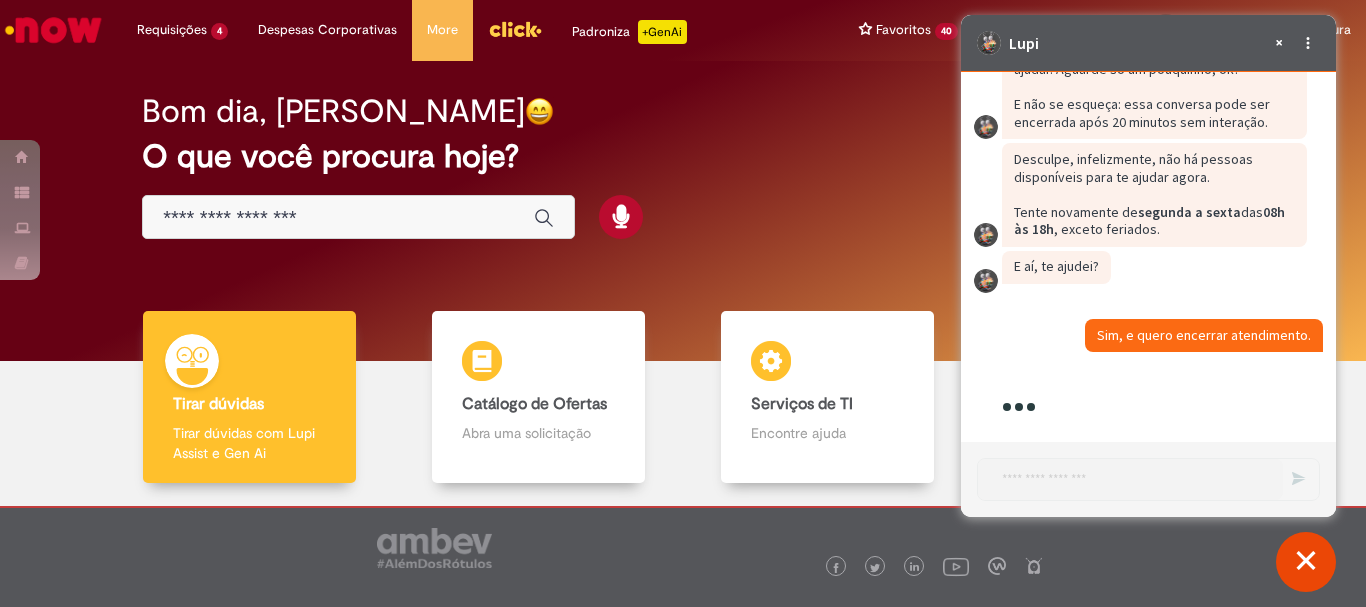 scroll, scrollTop: 4706, scrollLeft: 0, axis: vertical 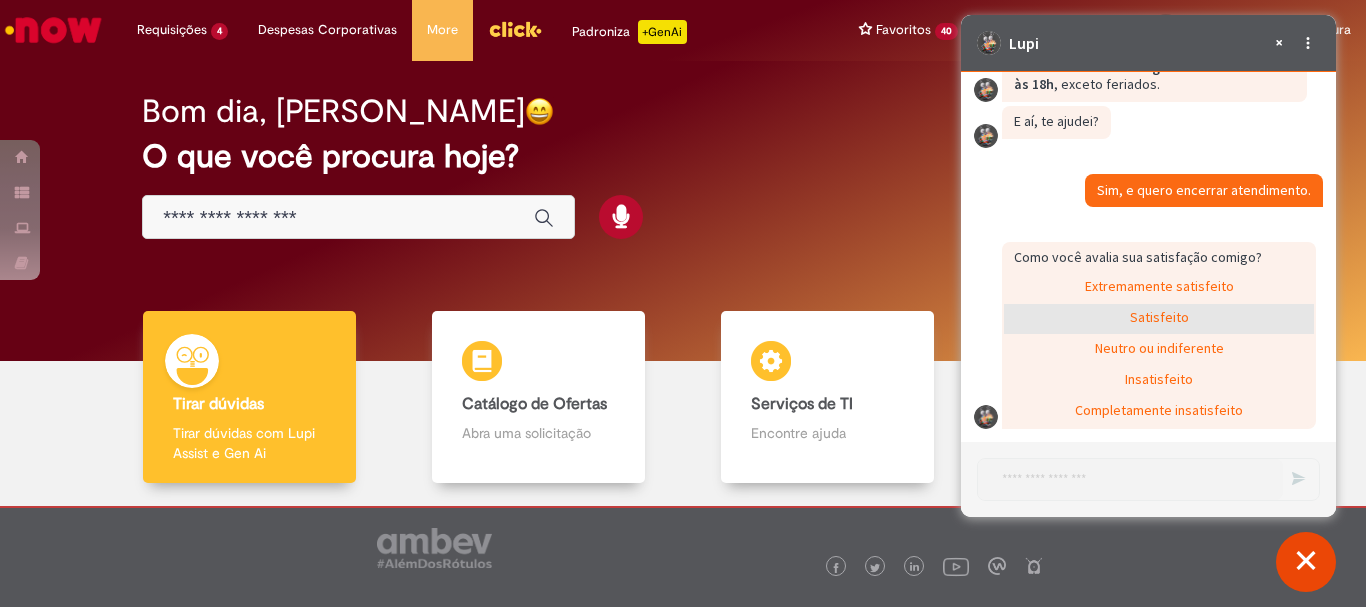 click on "Satisfeito" 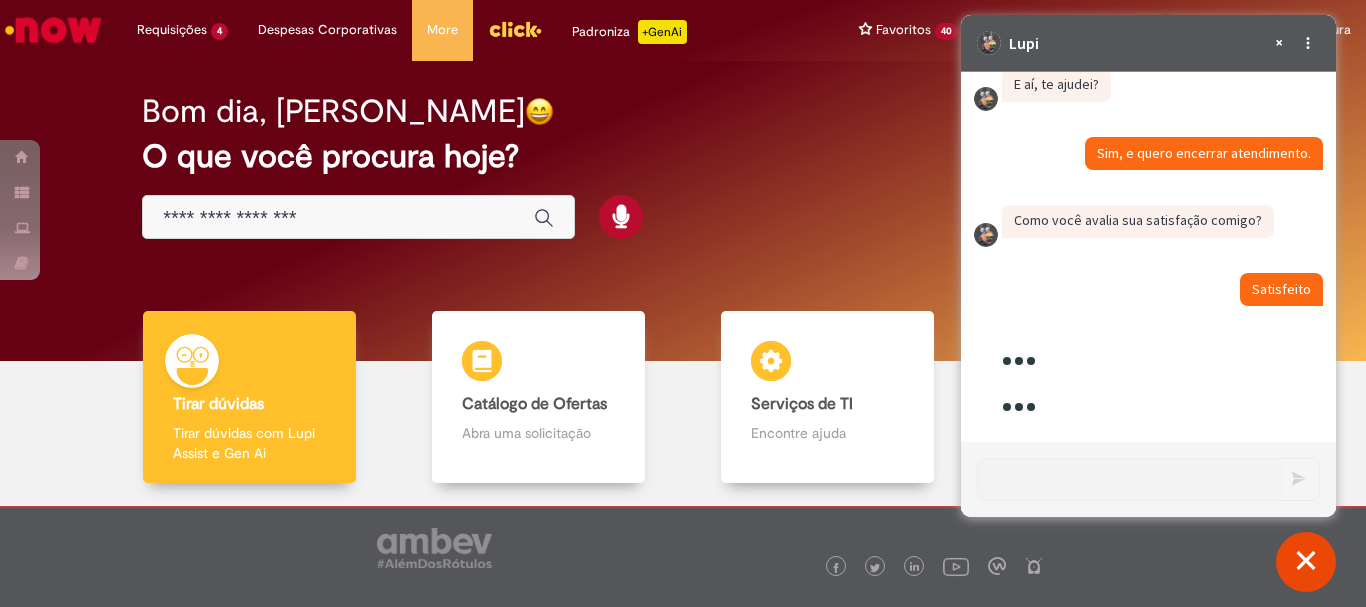 click at bounding box center (1306, 562) 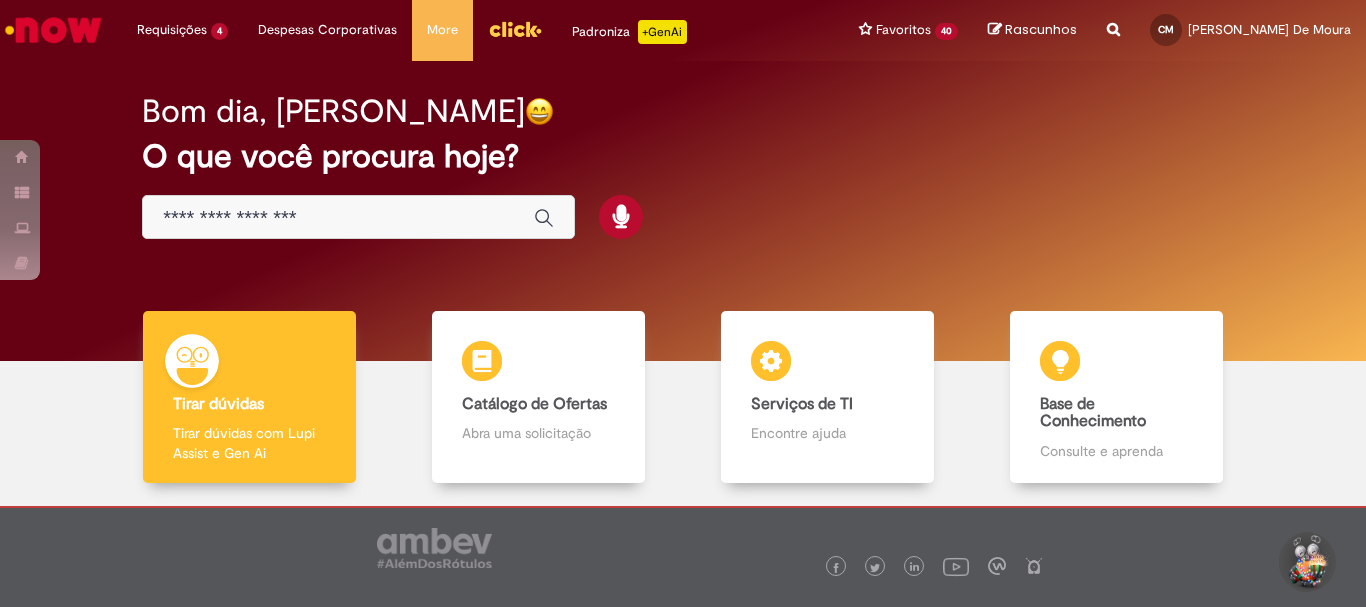scroll, scrollTop: 0, scrollLeft: 0, axis: both 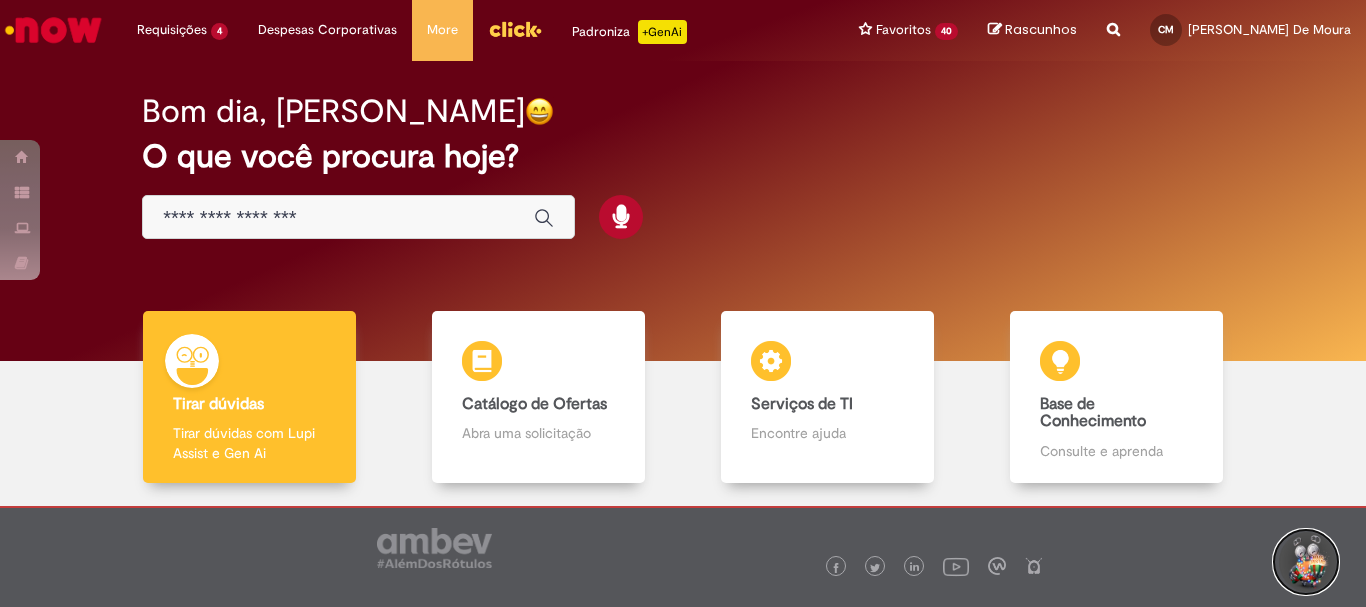 click at bounding box center [1306, 562] 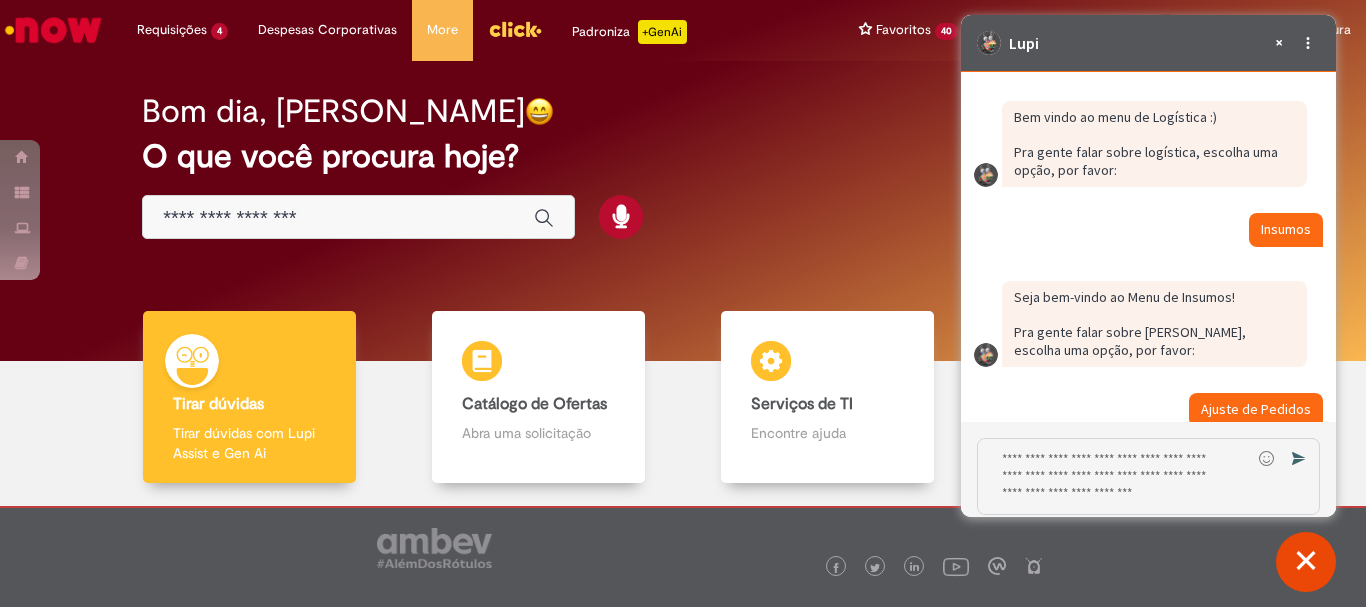 scroll, scrollTop: 4817, scrollLeft: 0, axis: vertical 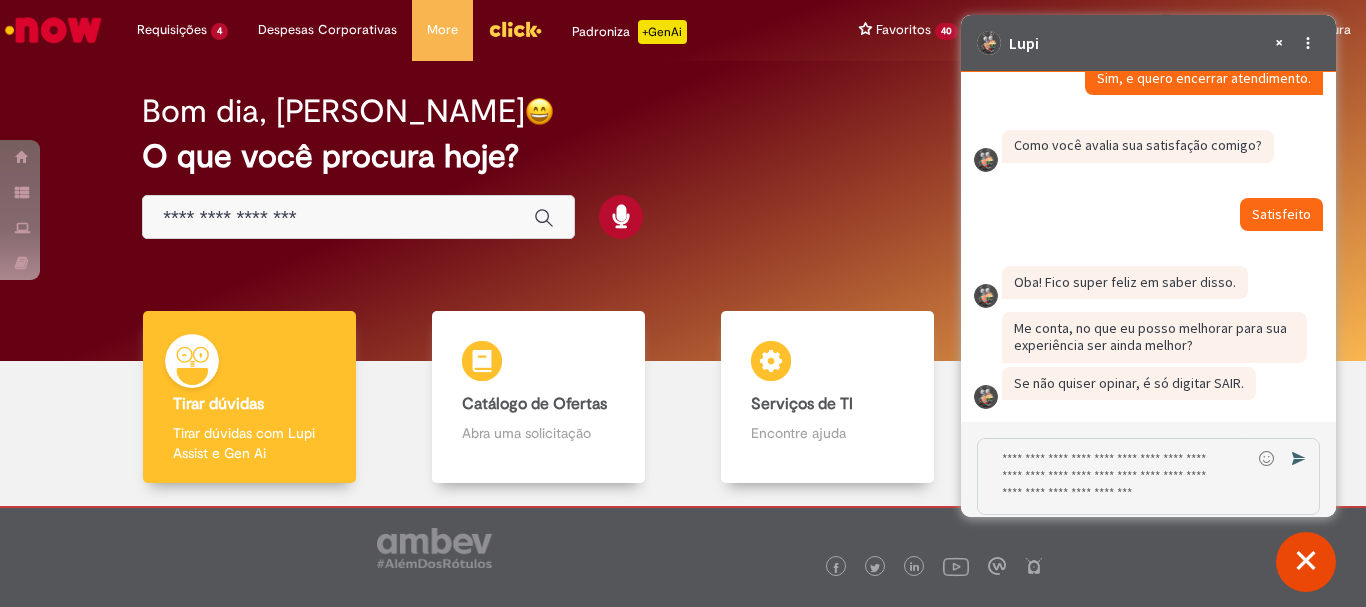 click at bounding box center (1114, 476) 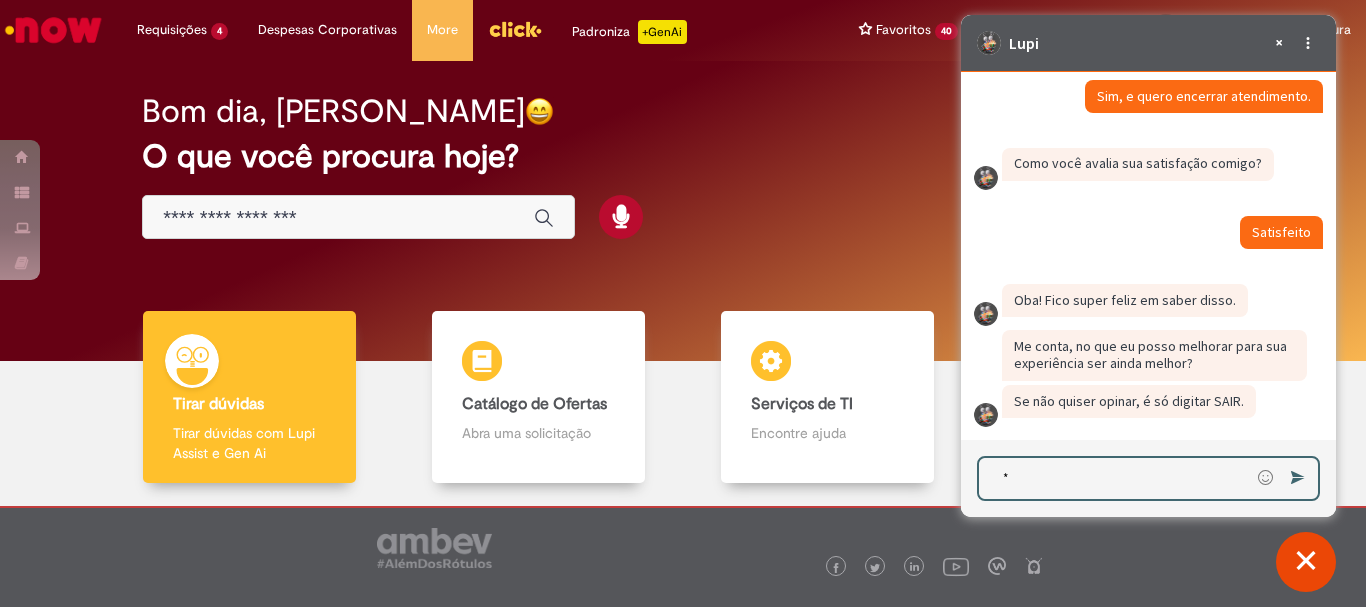 scroll, scrollTop: 4799, scrollLeft: 0, axis: vertical 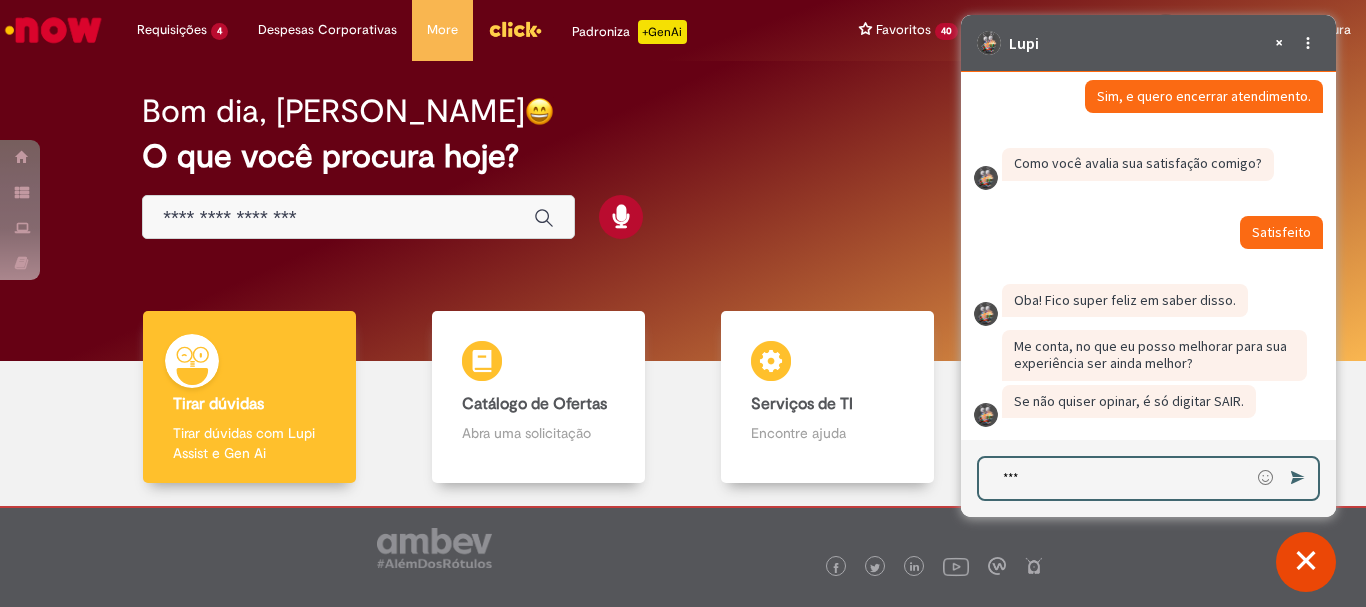 type on "****" 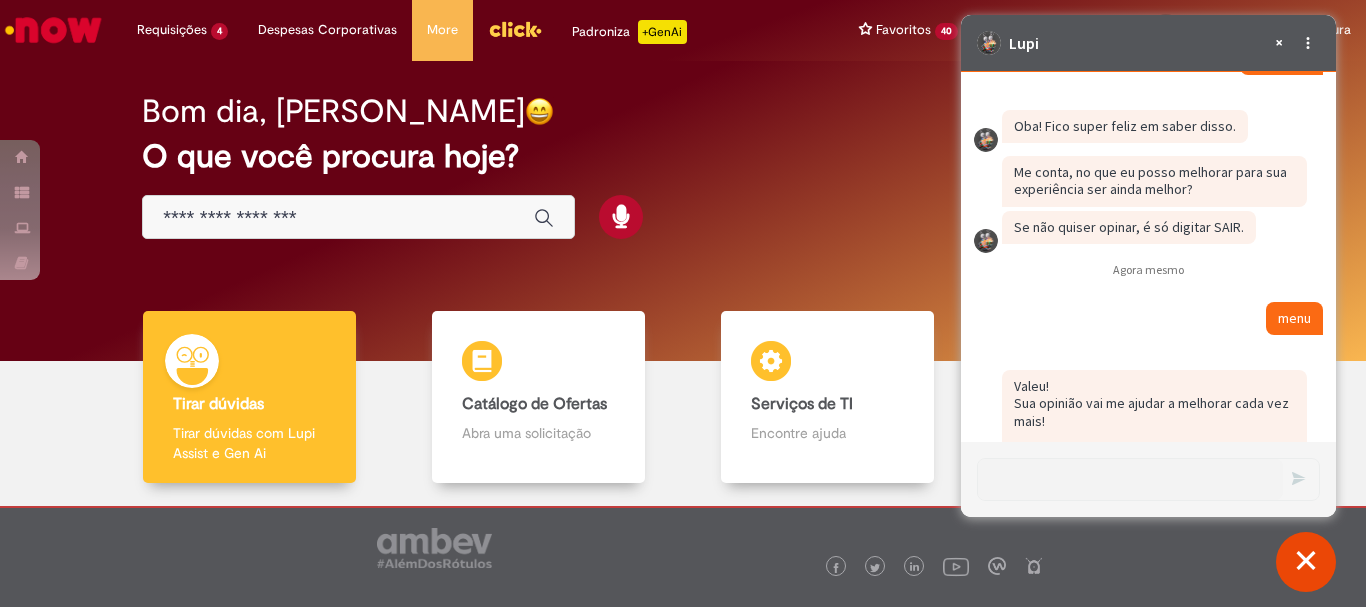 scroll, scrollTop: 5070, scrollLeft: 0, axis: vertical 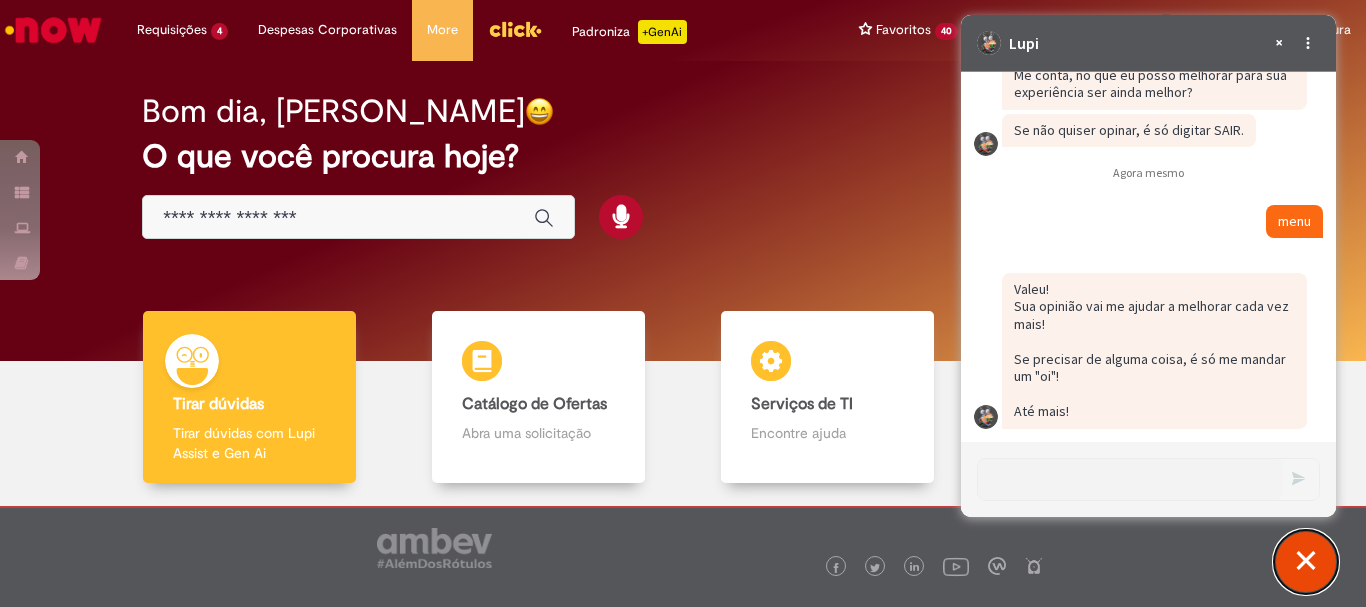 click at bounding box center (1306, 562) 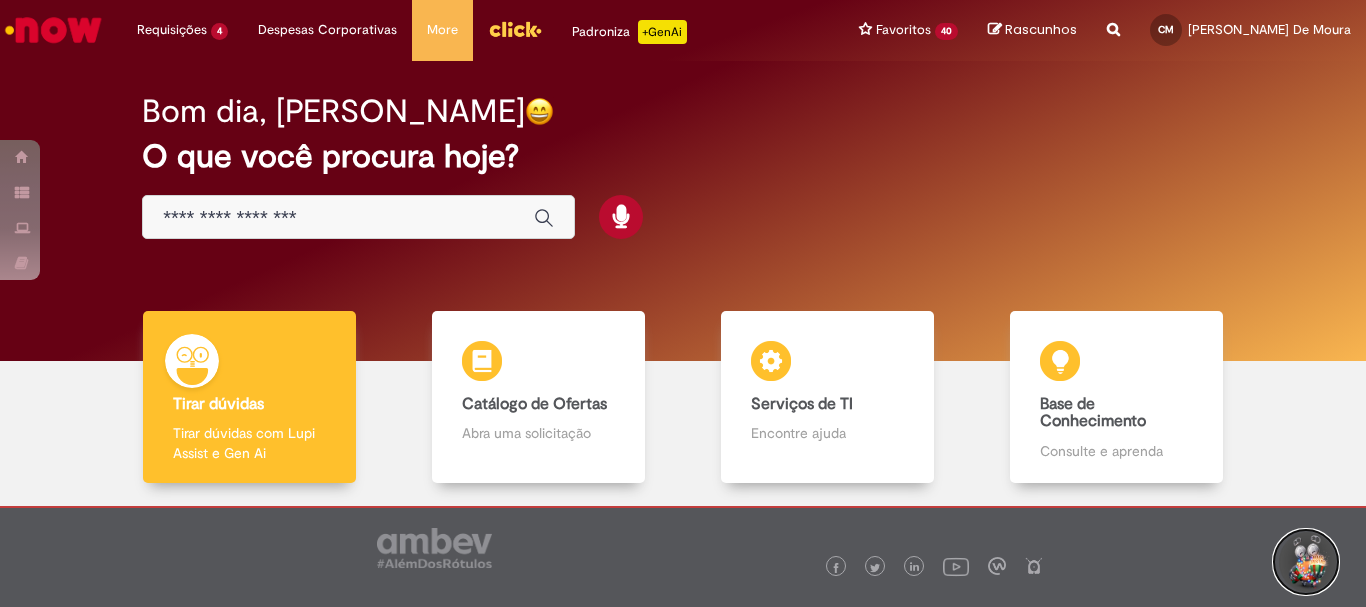 click at bounding box center [1306, 562] 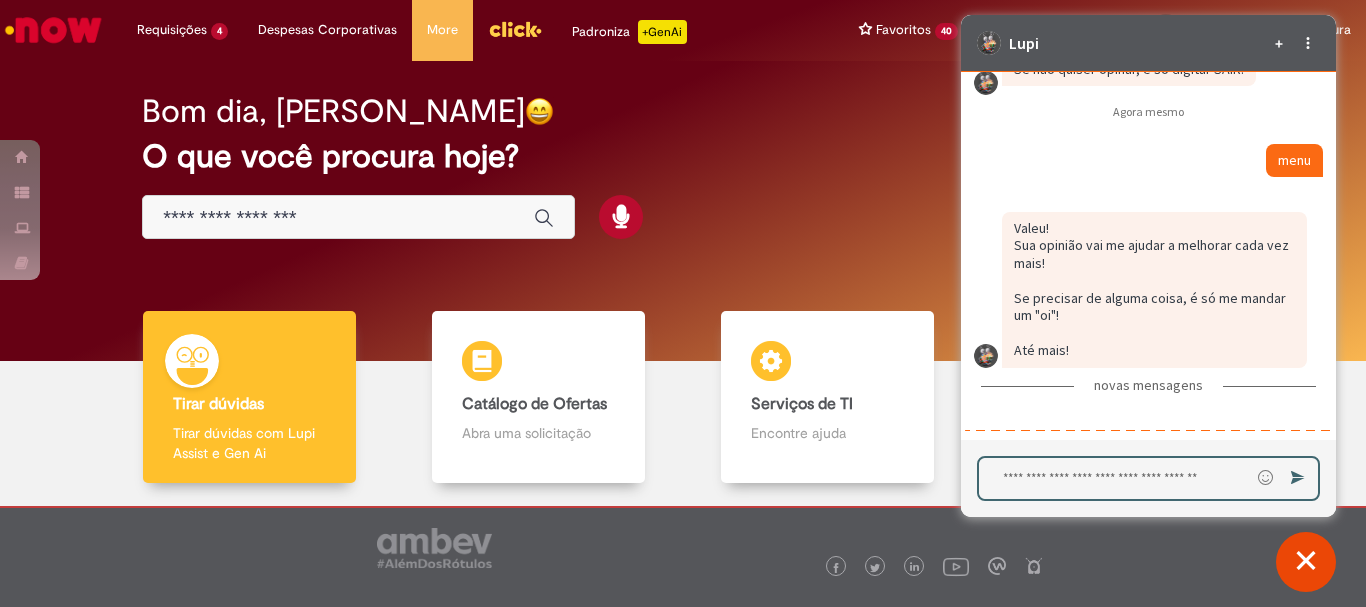 scroll, scrollTop: 5160, scrollLeft: 0, axis: vertical 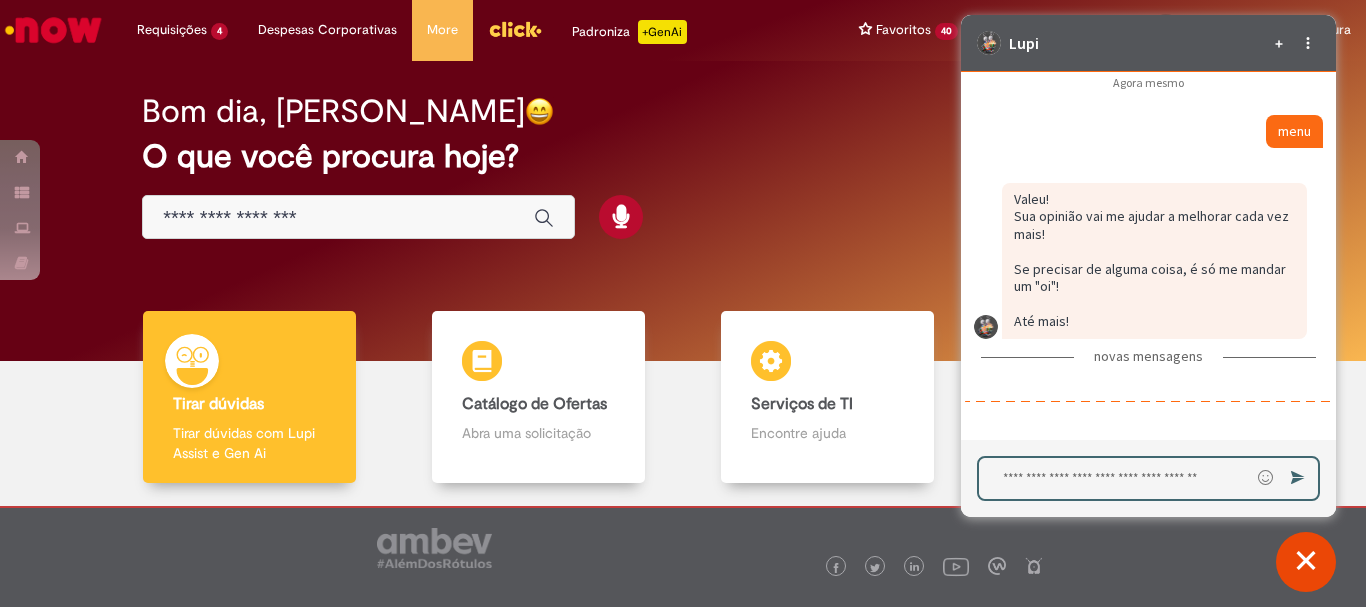 click at bounding box center (1114, 478) 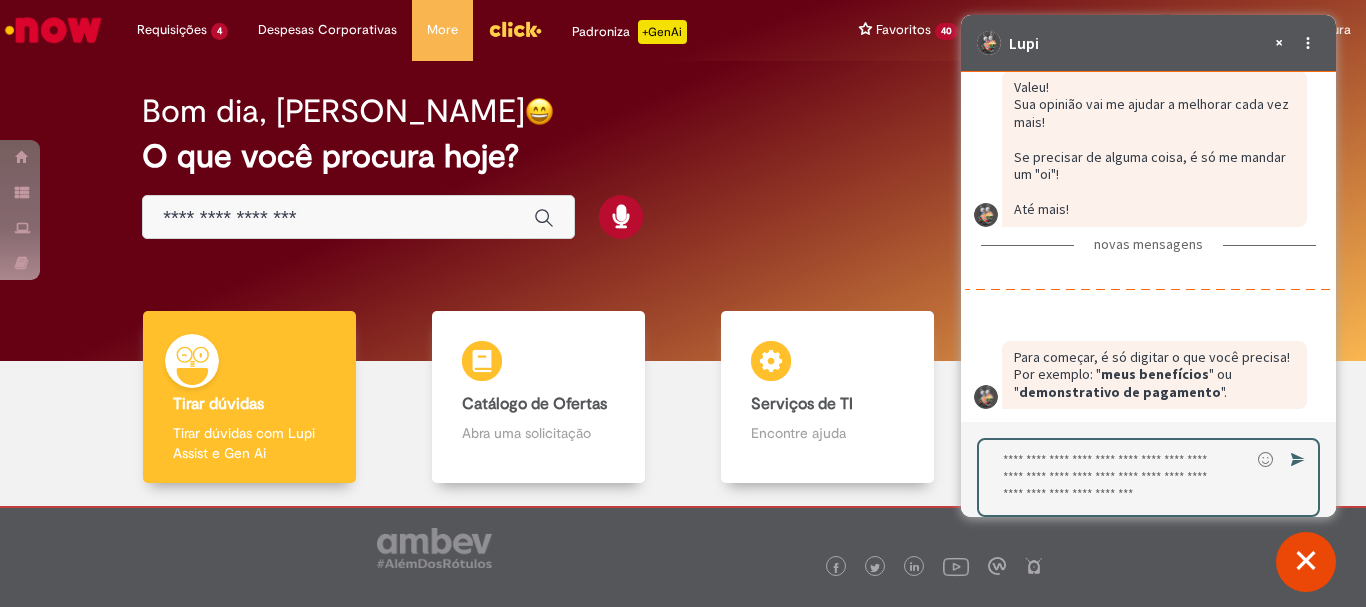 click at bounding box center [1114, 477] 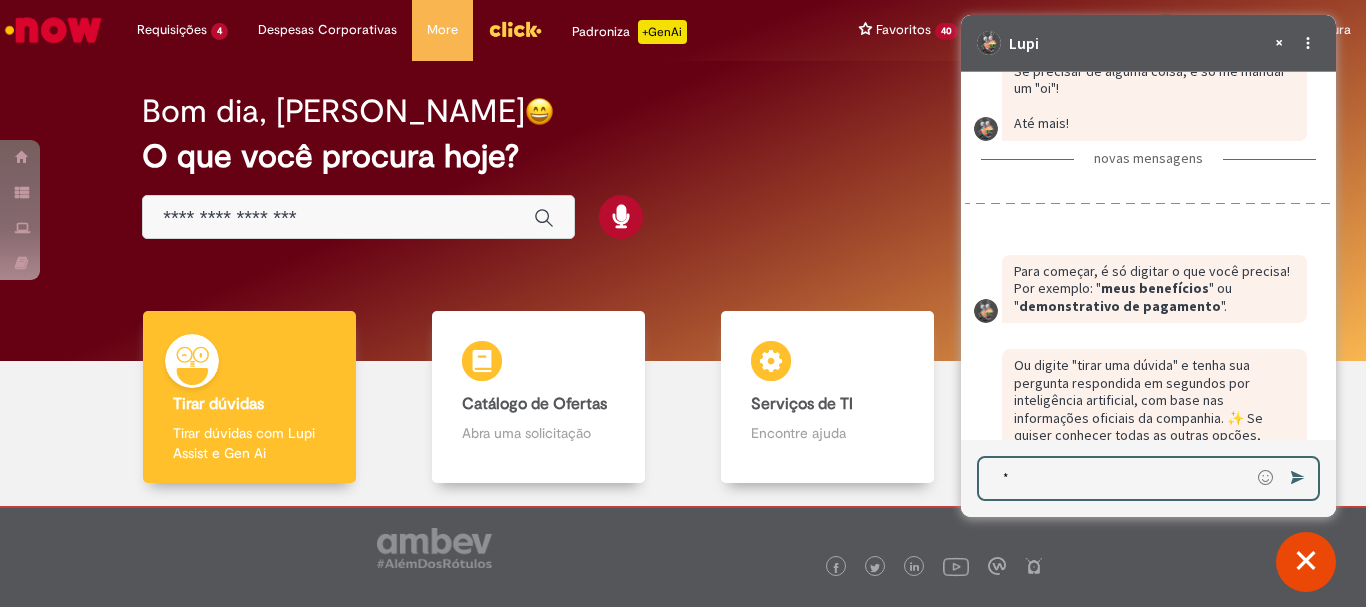 scroll, scrollTop: 5402, scrollLeft: 0, axis: vertical 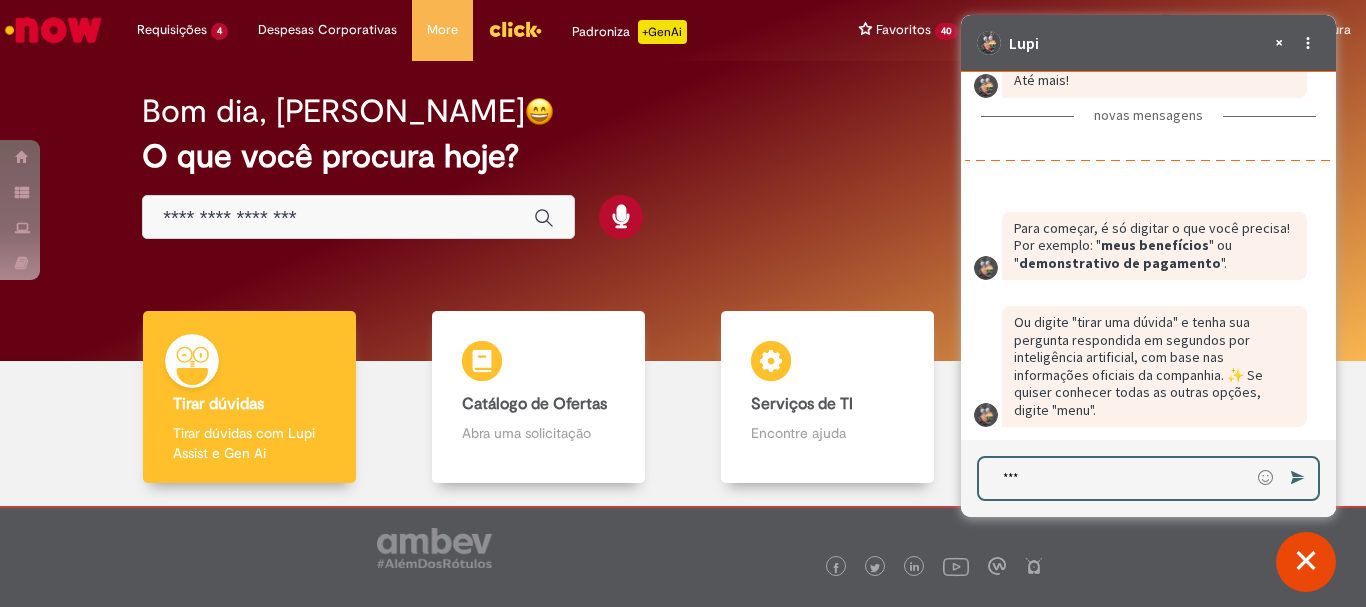 type on "****" 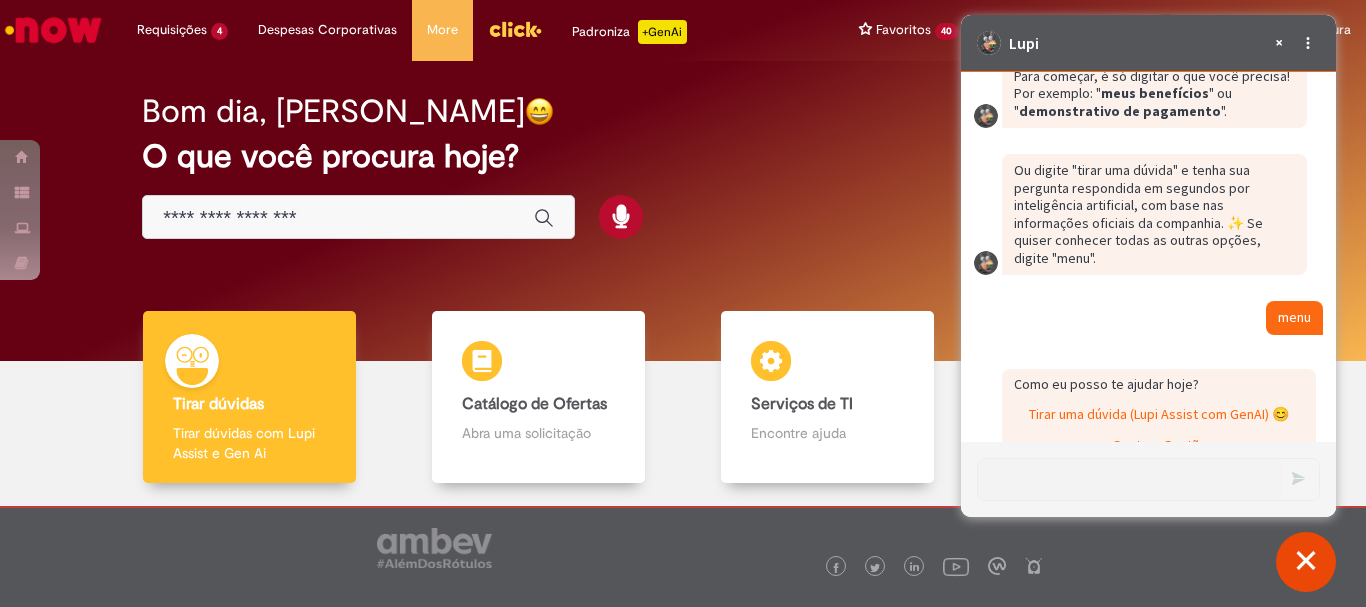 scroll, scrollTop: 5928, scrollLeft: 0, axis: vertical 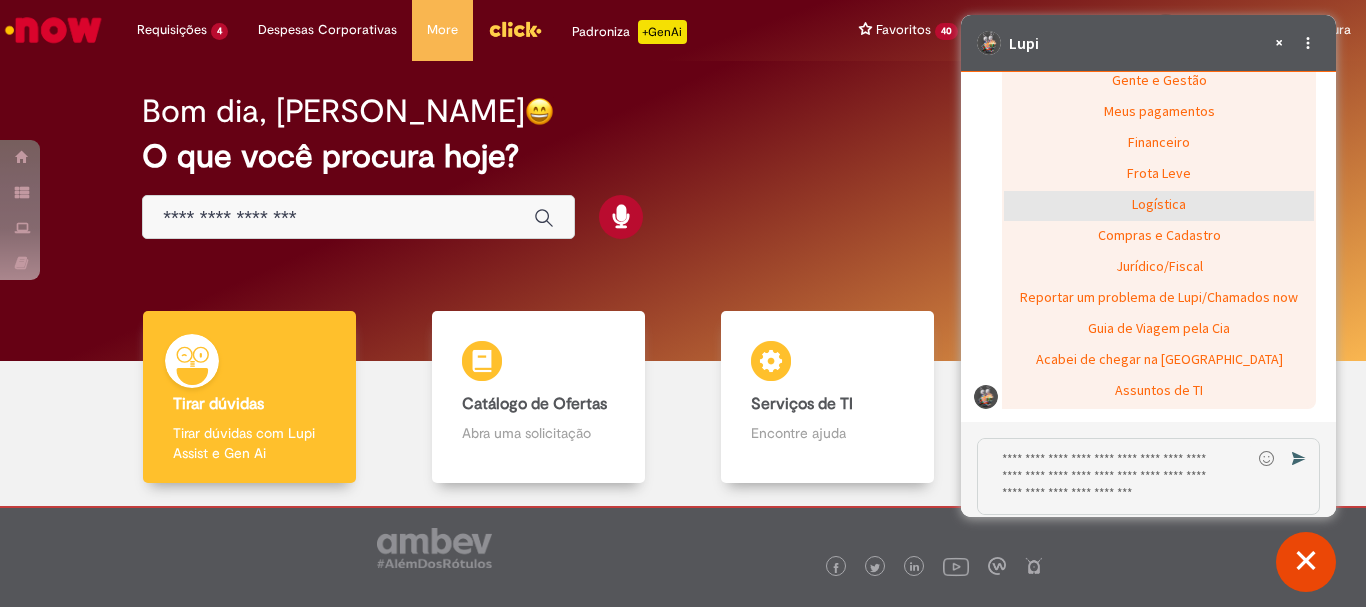 click on "Logística" 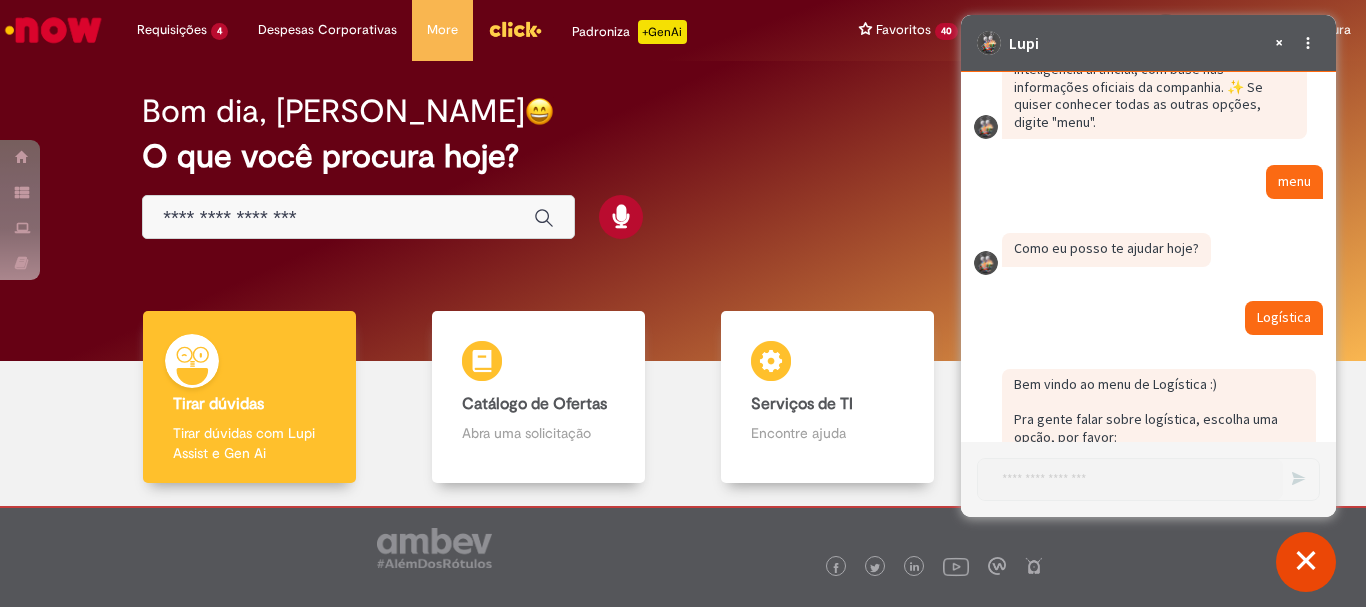 scroll, scrollTop: 5901, scrollLeft: 0, axis: vertical 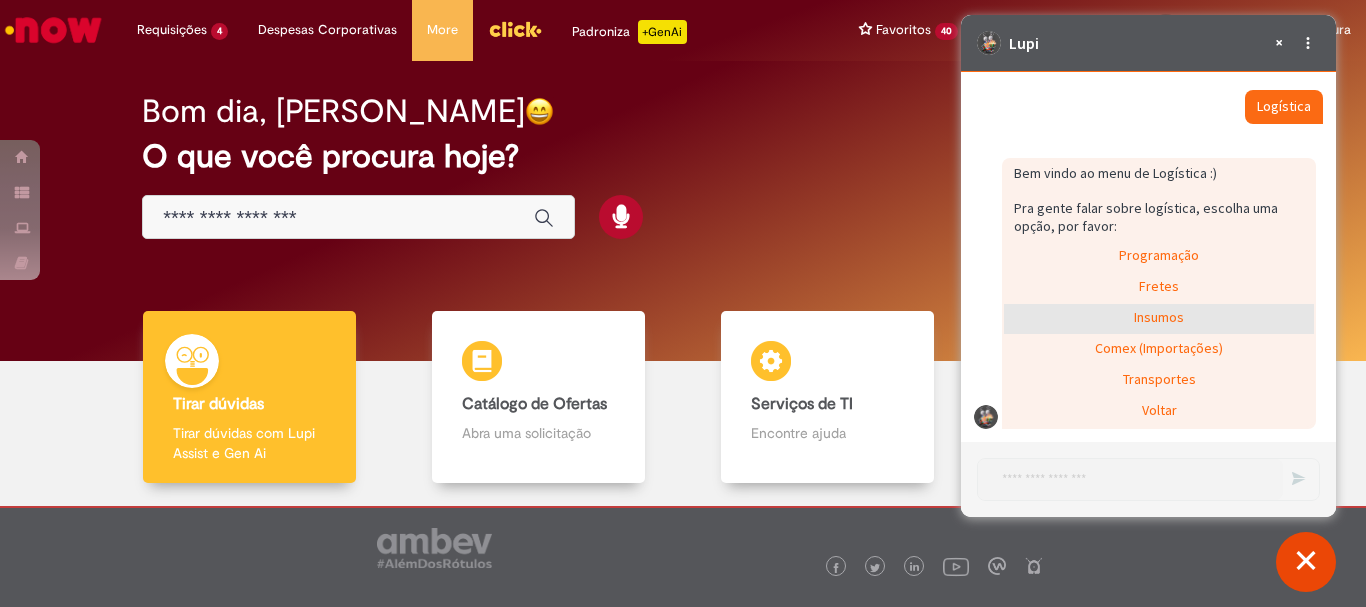 click on "Insumos" 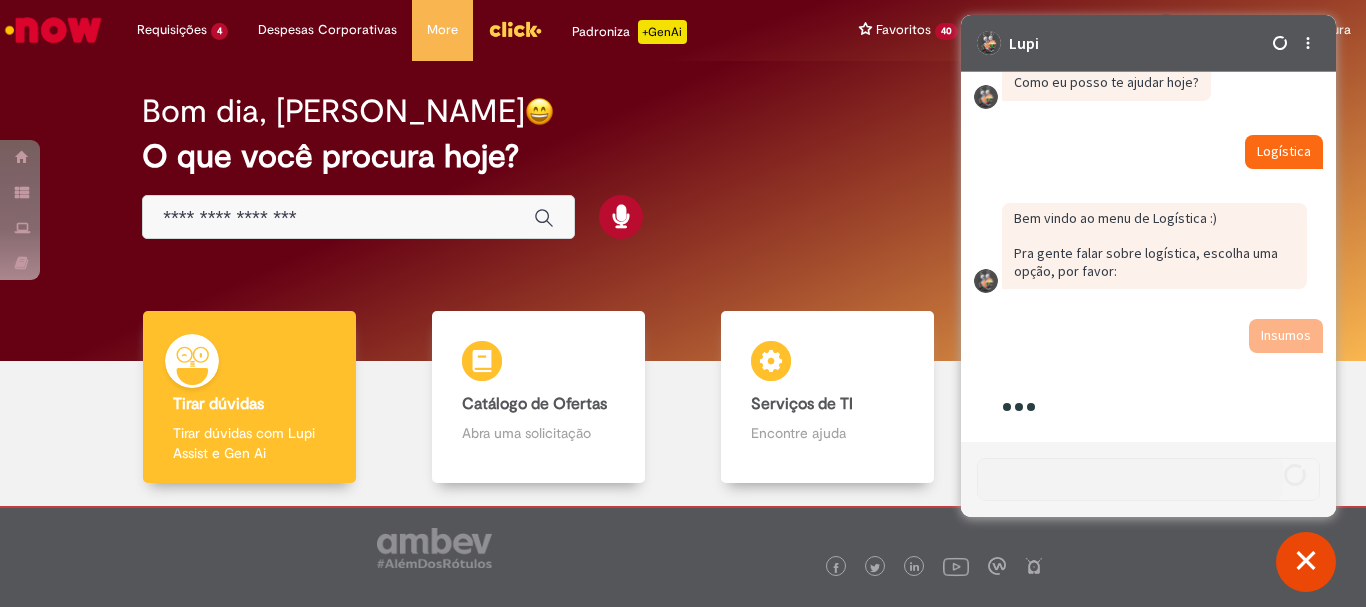 scroll, scrollTop: 5856, scrollLeft: 0, axis: vertical 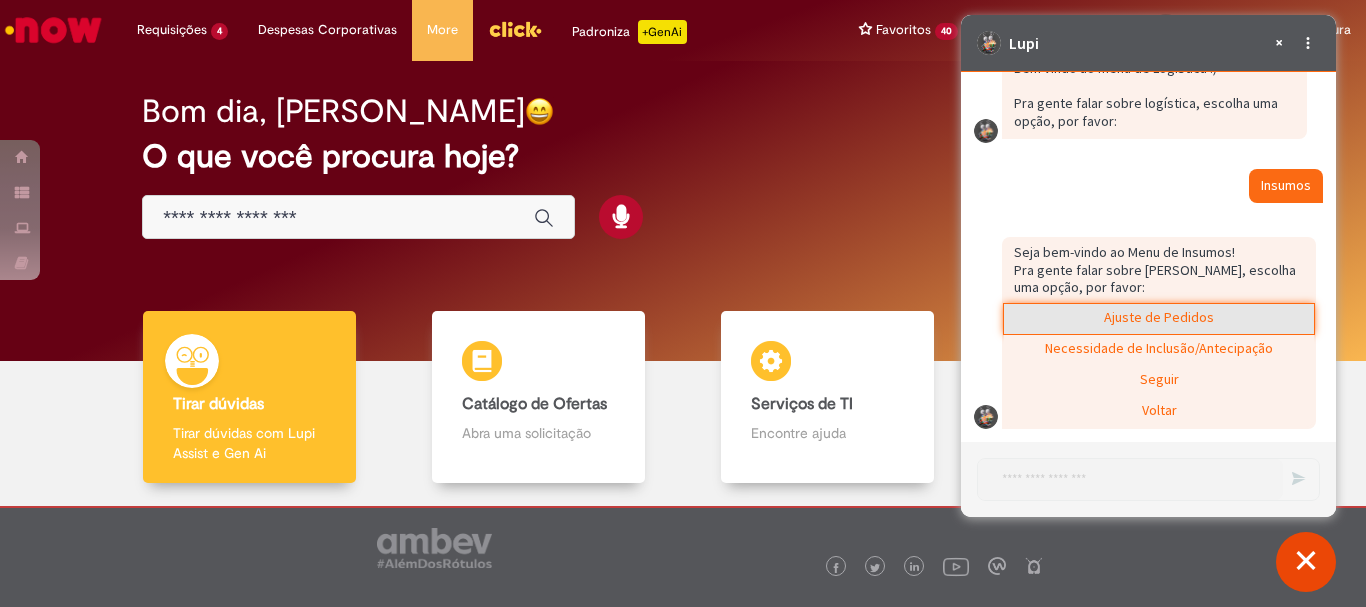 click on "Ajuste de Pedidos" 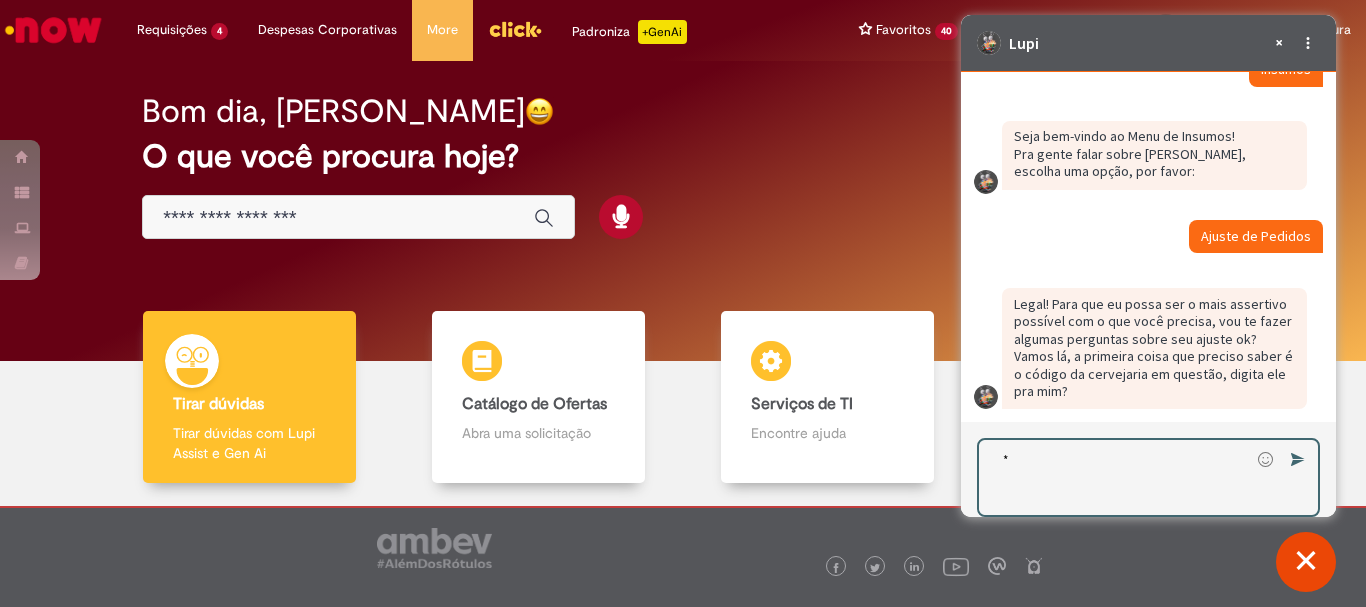 scroll, scrollTop: 6103, scrollLeft: 0, axis: vertical 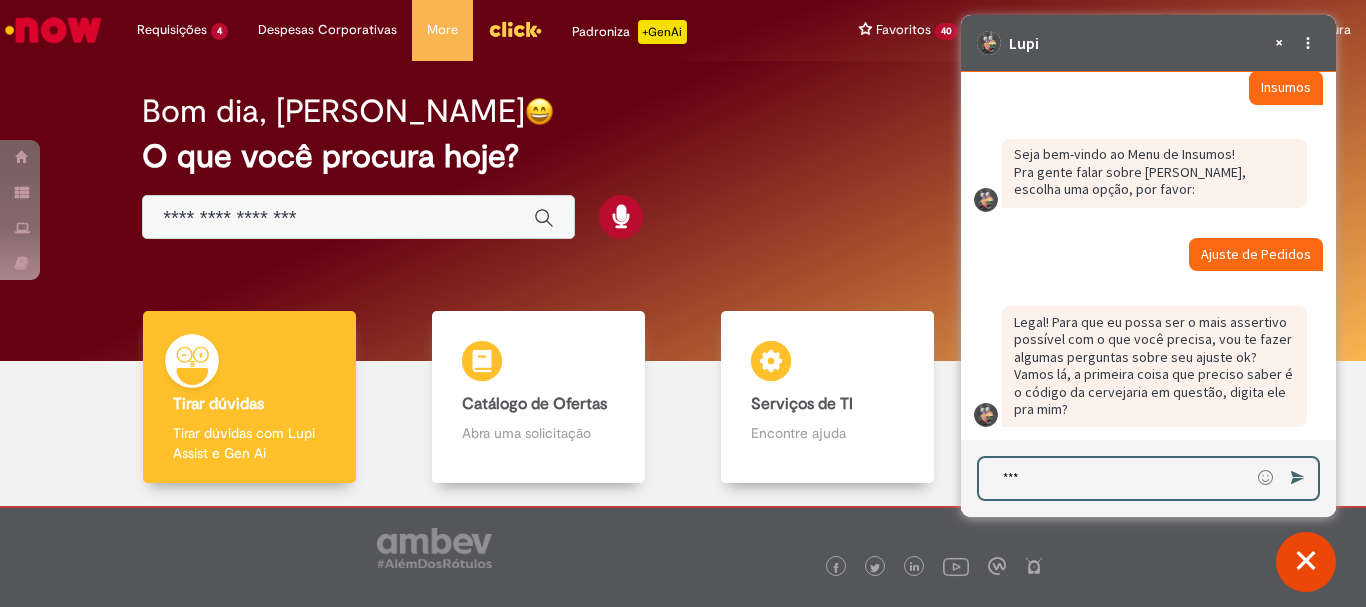 type on "****" 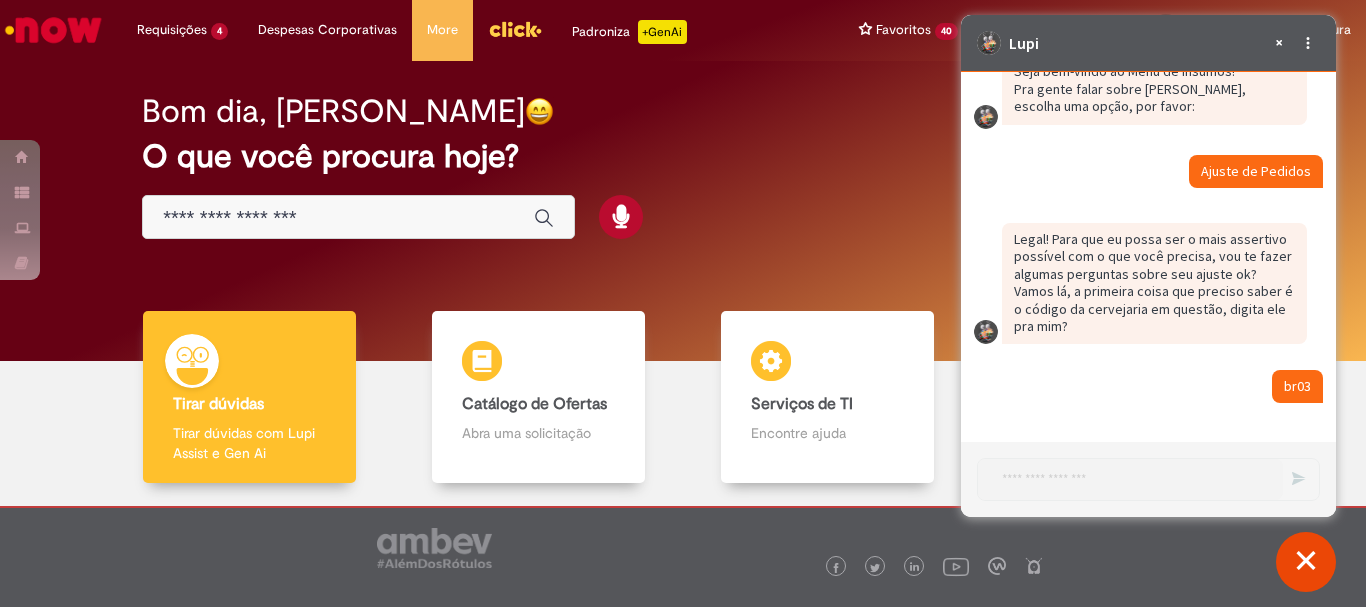 scroll, scrollTop: 6237, scrollLeft: 0, axis: vertical 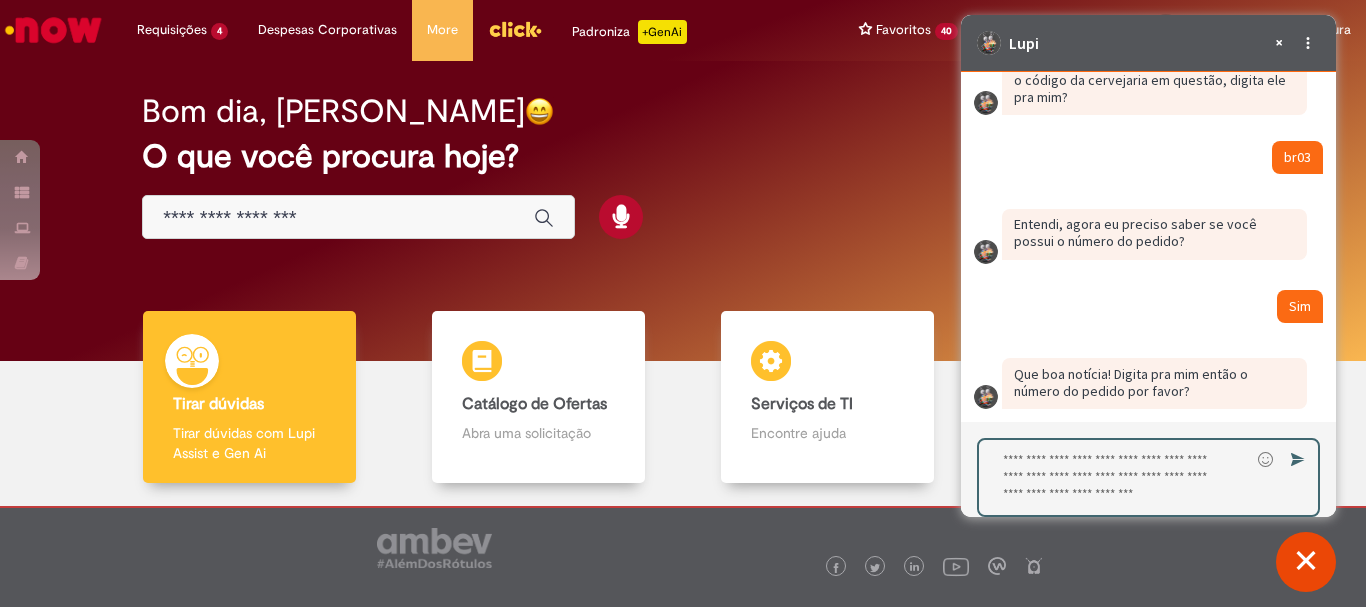 click at bounding box center [1114, 477] 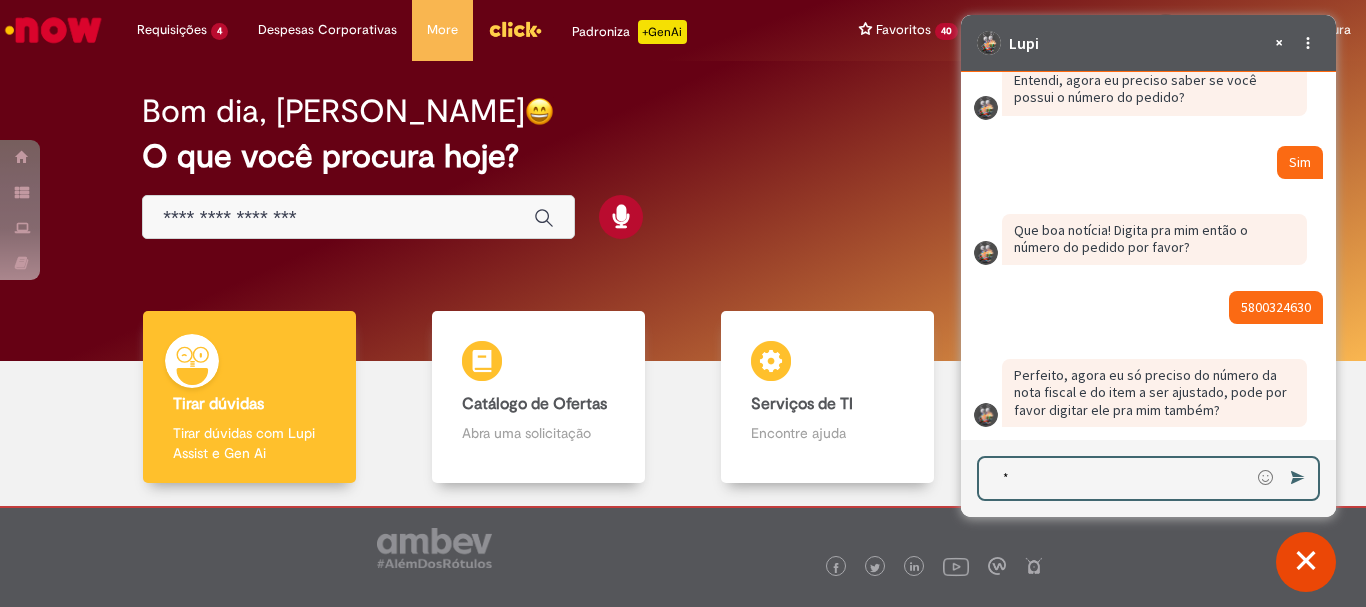 scroll, scrollTop: 6560, scrollLeft: 0, axis: vertical 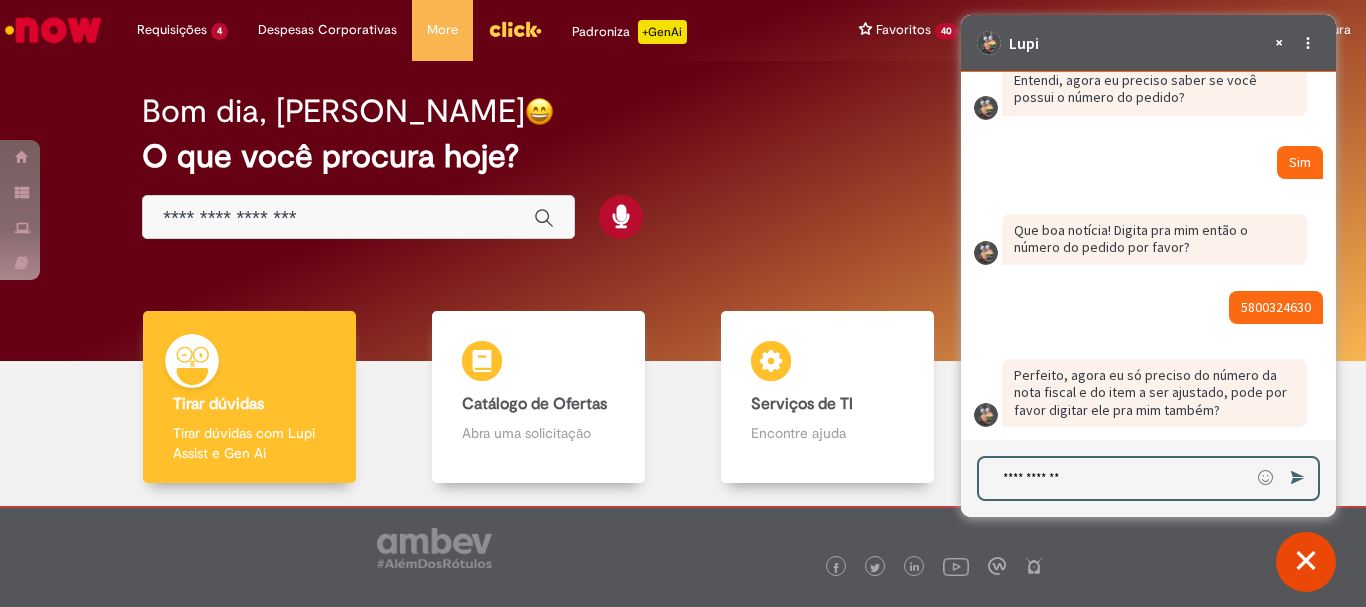 type on "**********" 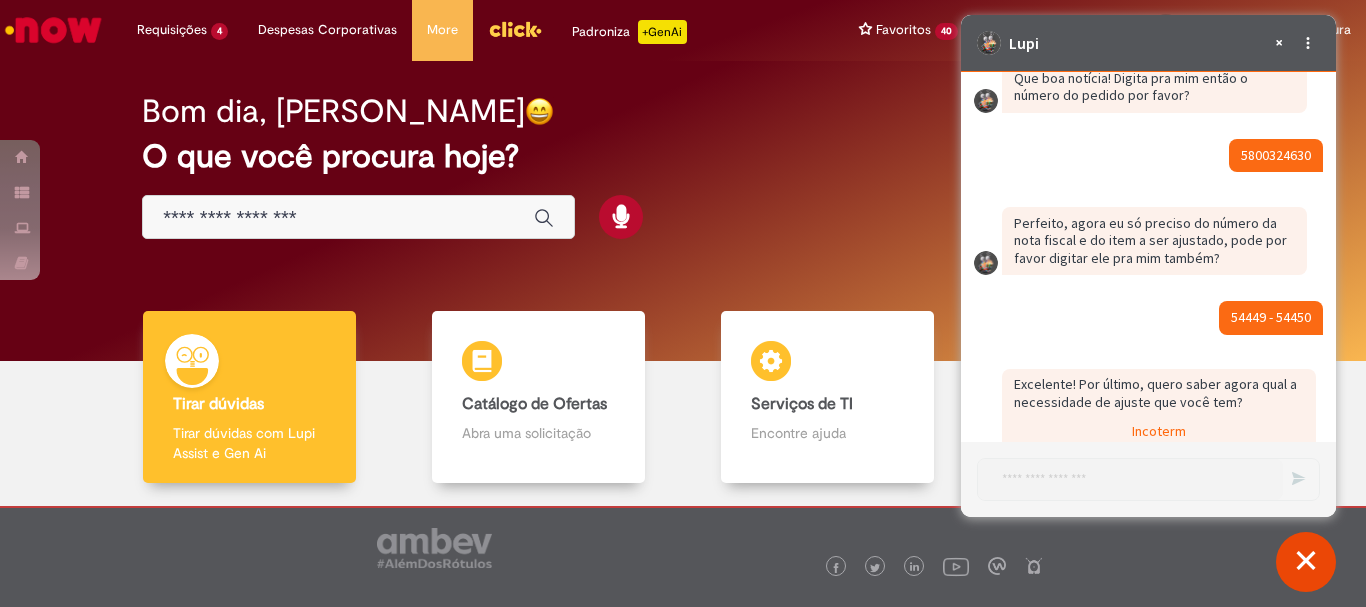 scroll, scrollTop: 6981, scrollLeft: 0, axis: vertical 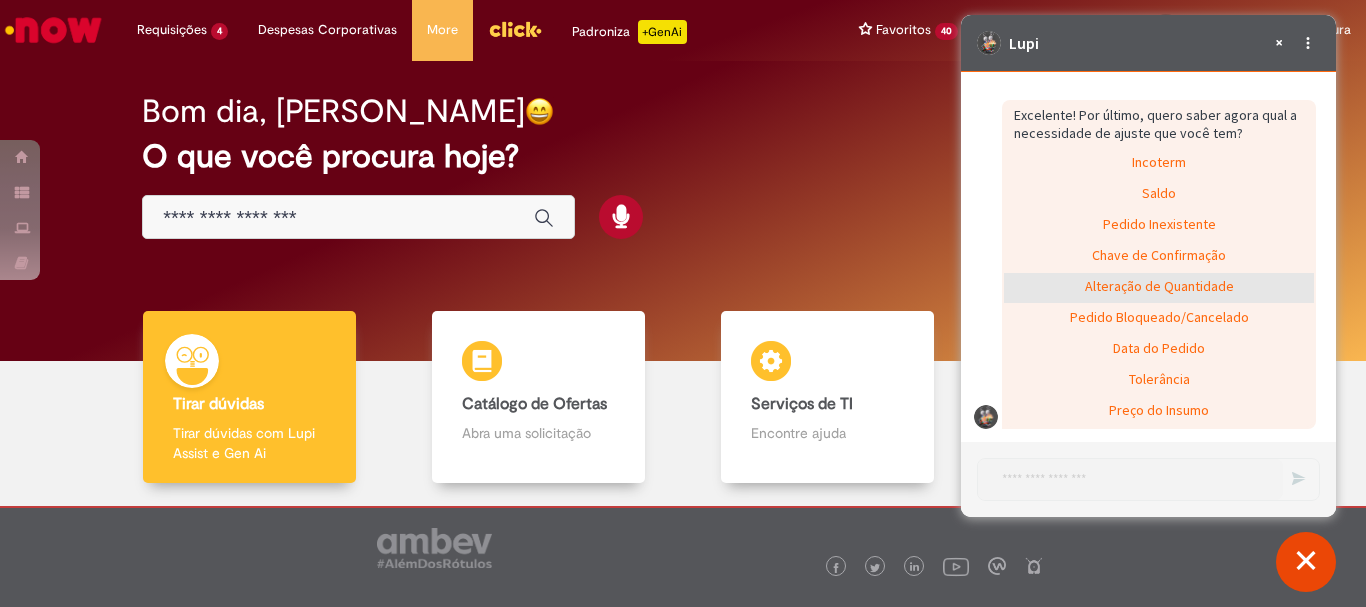 click on "Alteração de Quantidade" 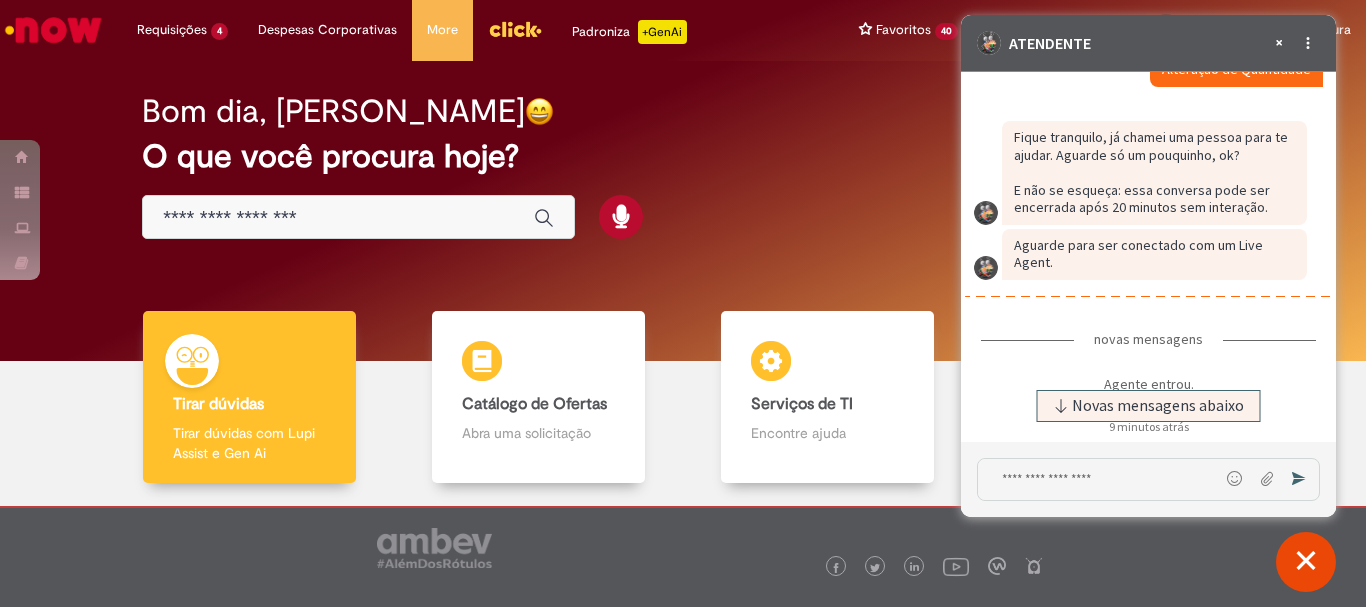 scroll, scrollTop: 7191, scrollLeft: 0, axis: vertical 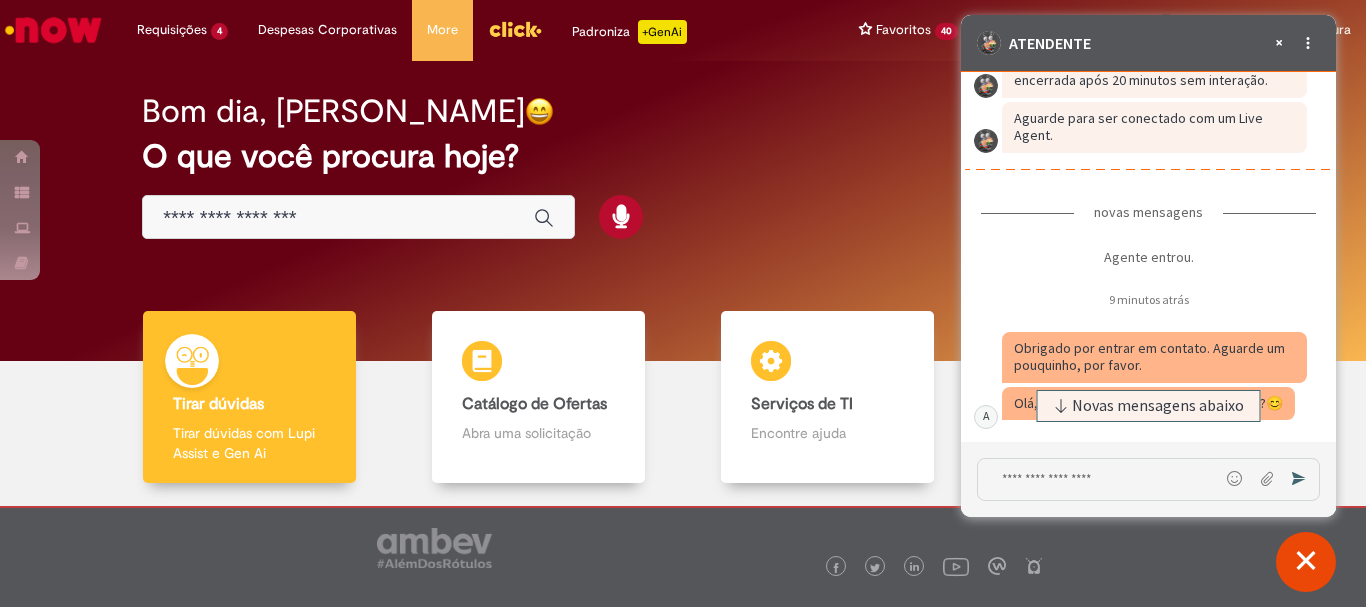 click at bounding box center (1098, 479) 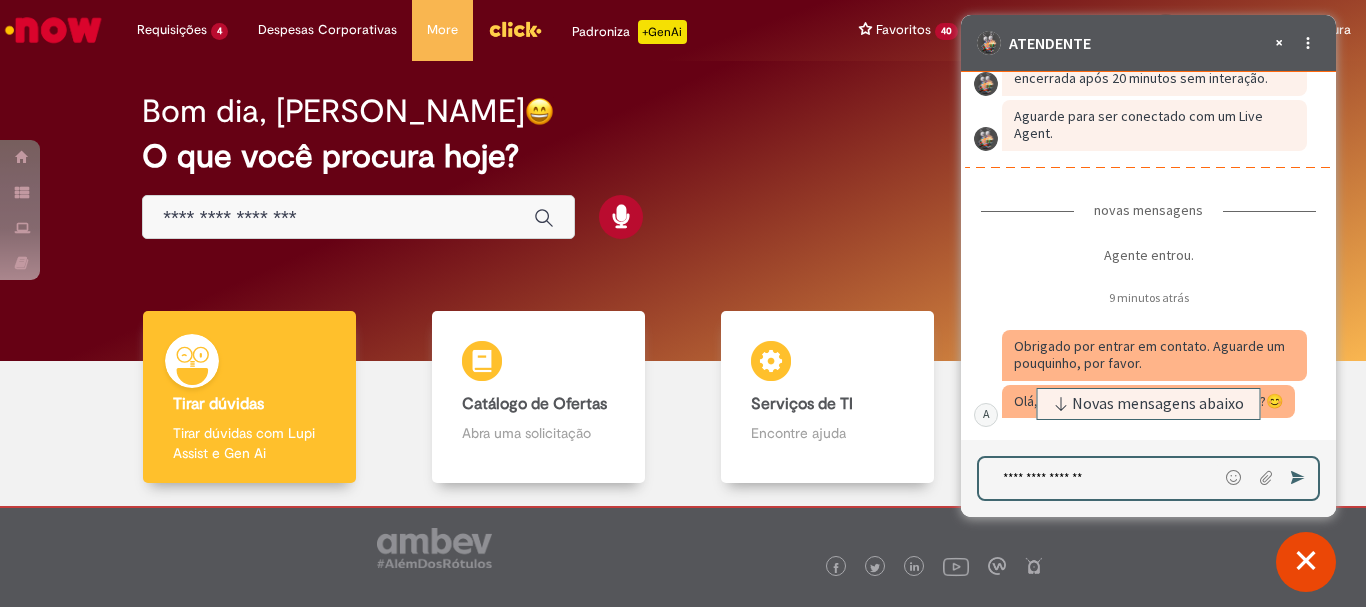 type on "**********" 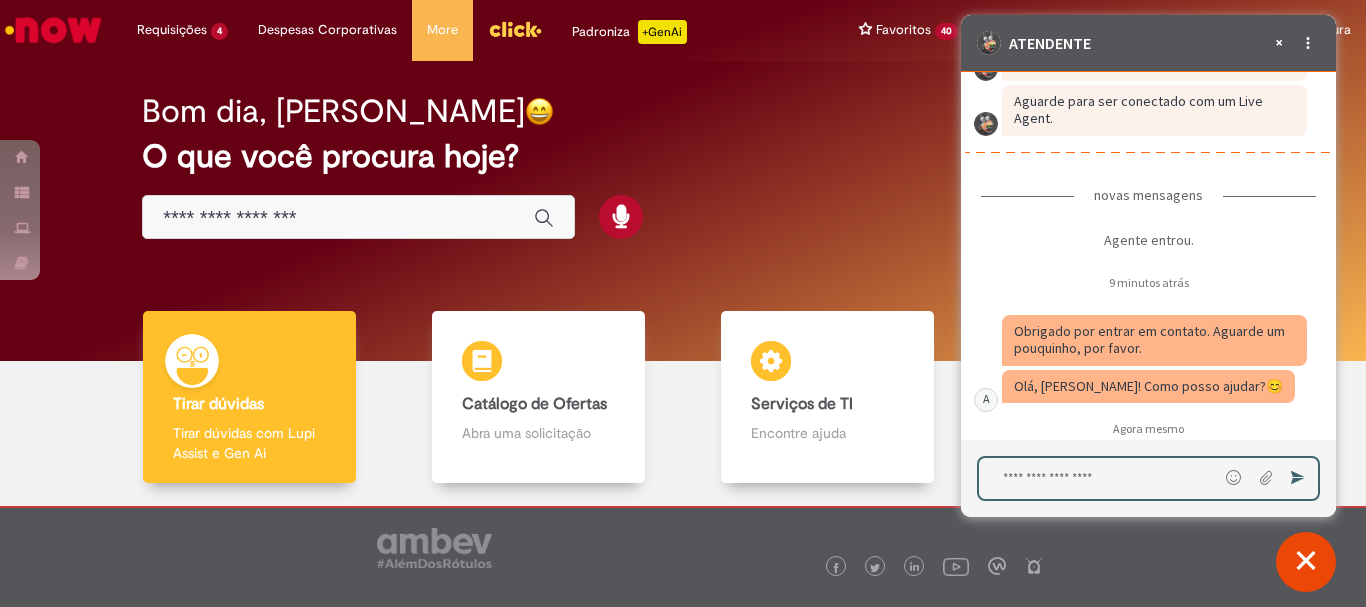 scroll, scrollTop: 7284, scrollLeft: 0, axis: vertical 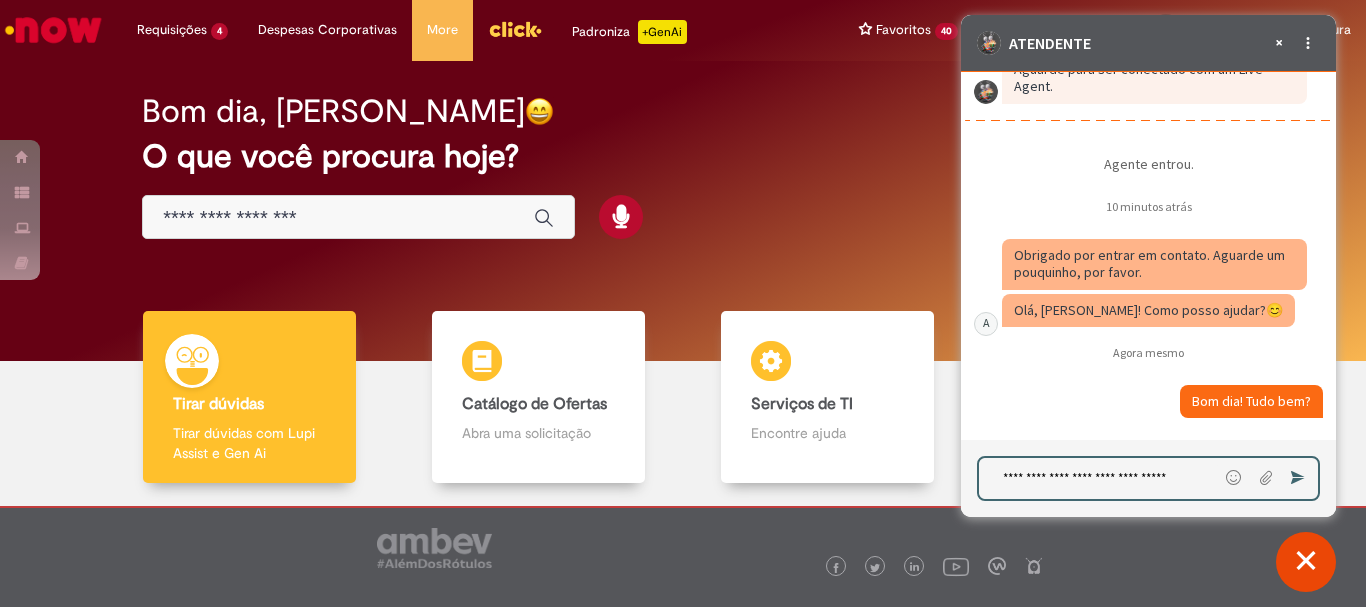 paste on "**********" 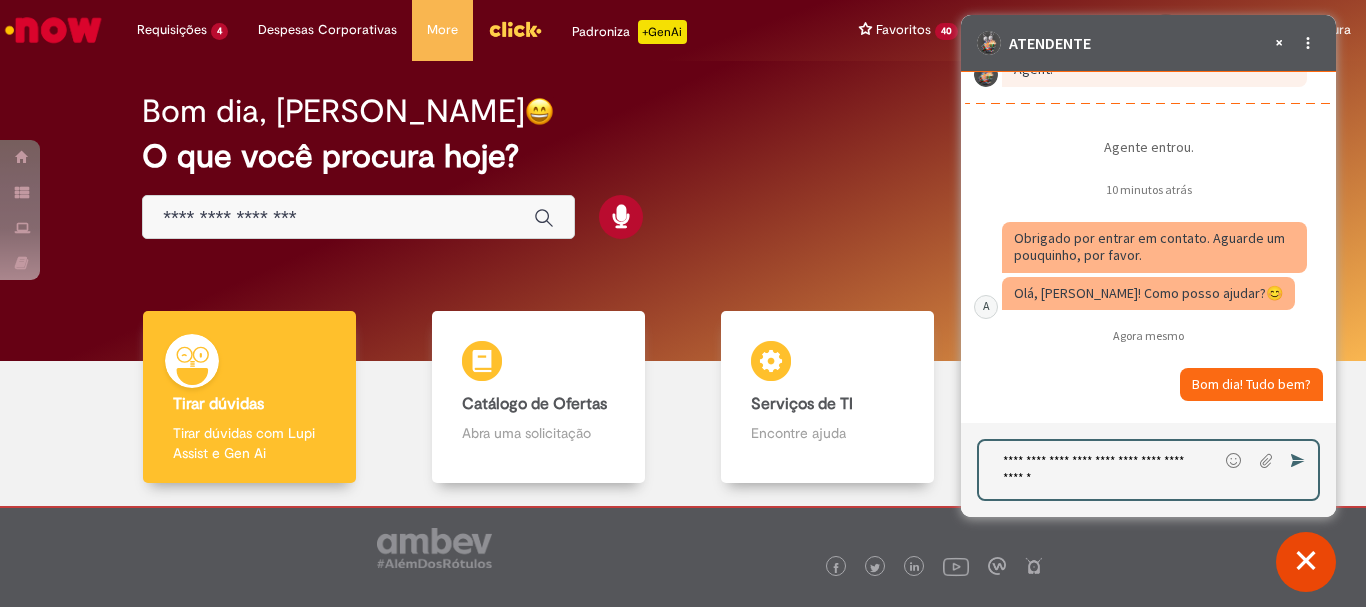 scroll, scrollTop: 7257, scrollLeft: 0, axis: vertical 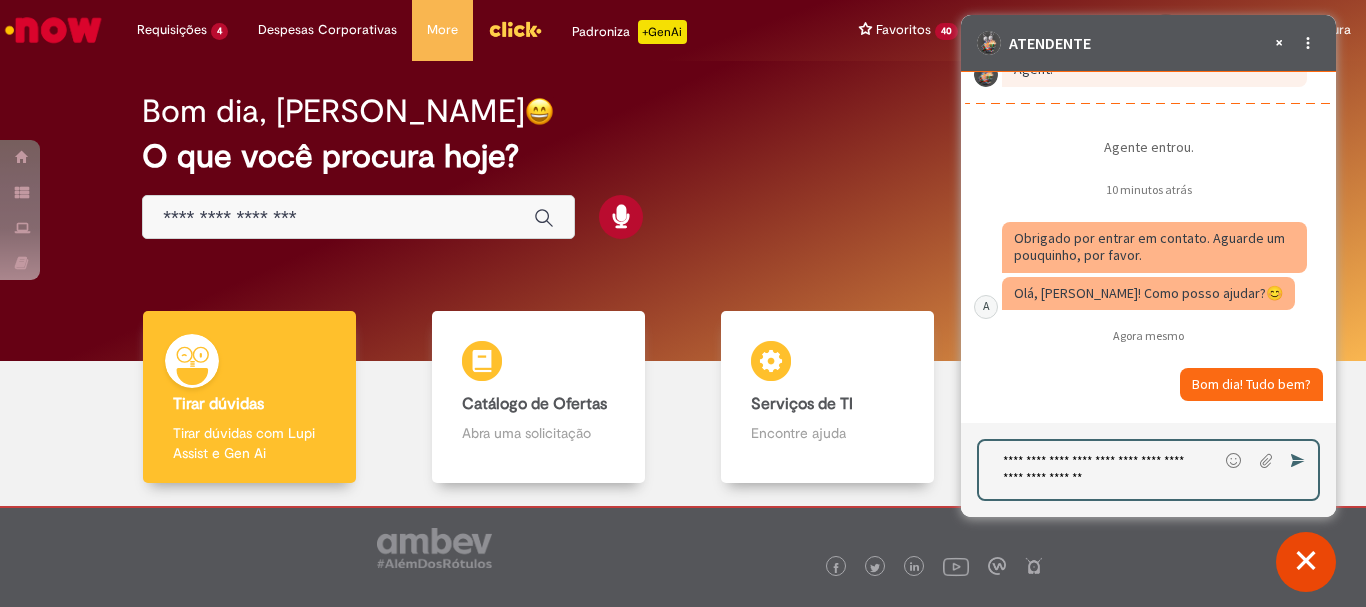 type on "**********" 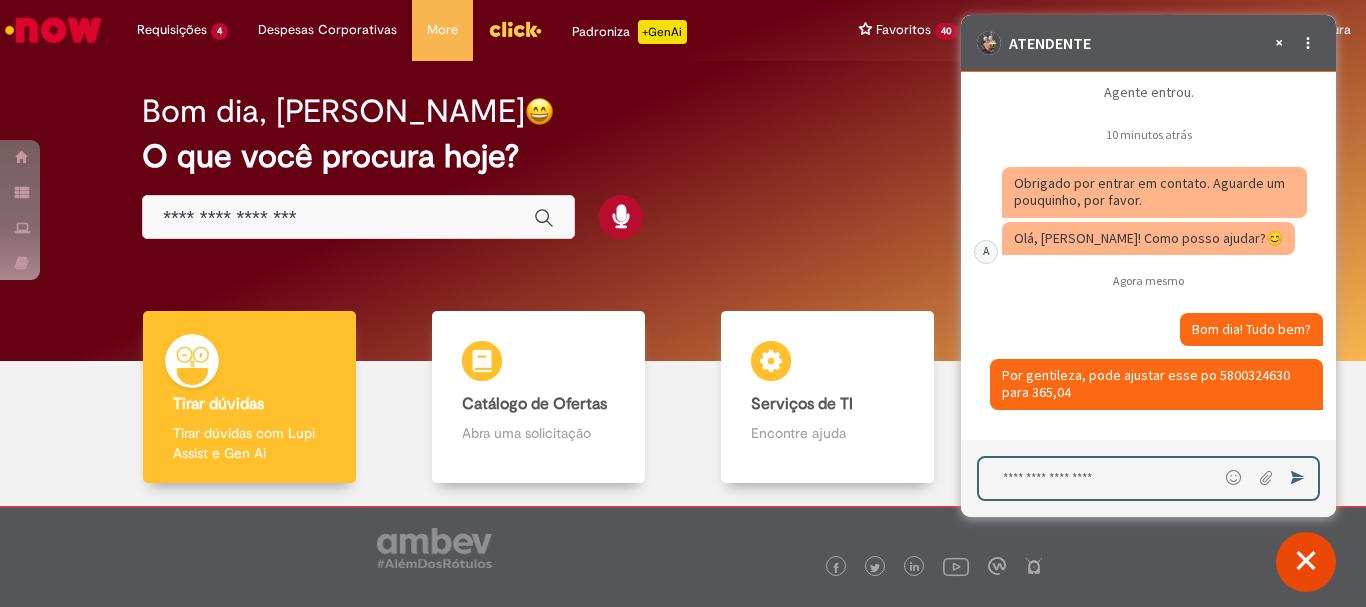 scroll, scrollTop: 7363, scrollLeft: 0, axis: vertical 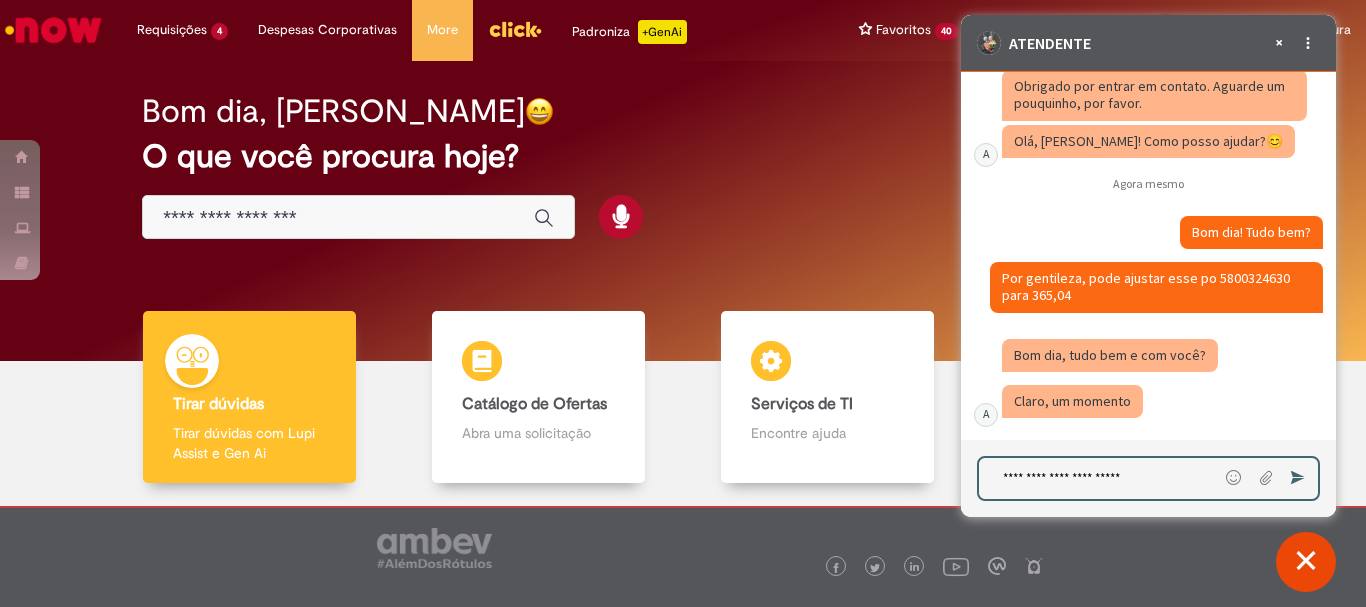 type on "**********" 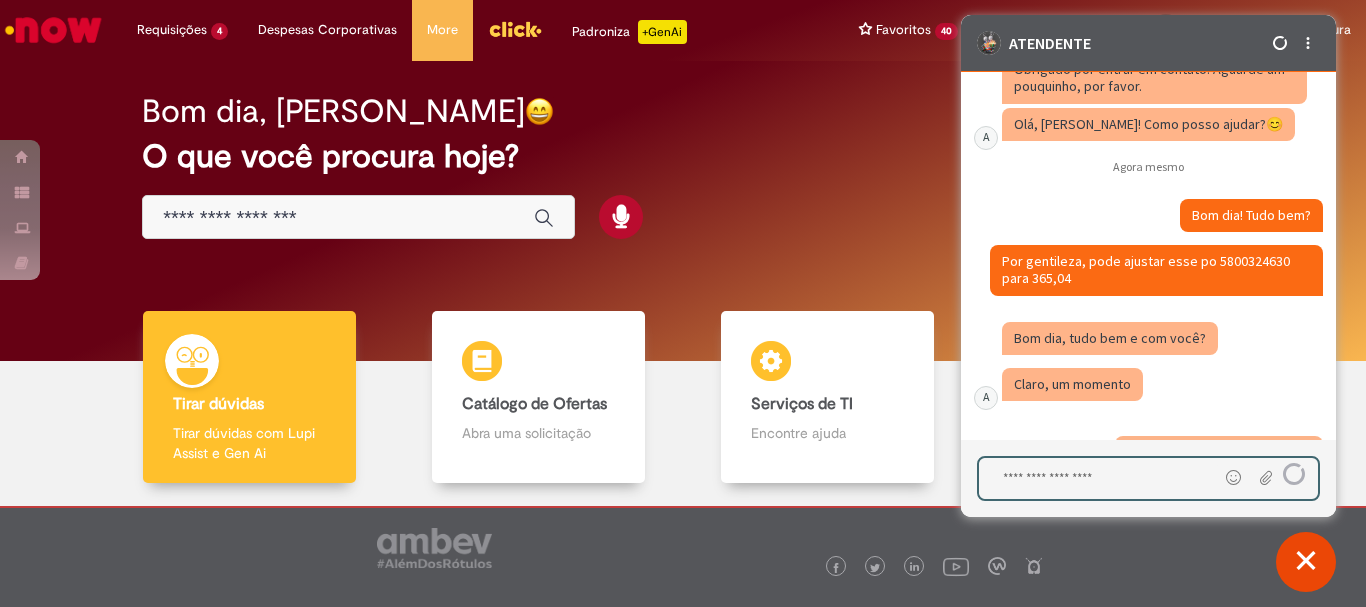scroll, scrollTop: 7477, scrollLeft: 0, axis: vertical 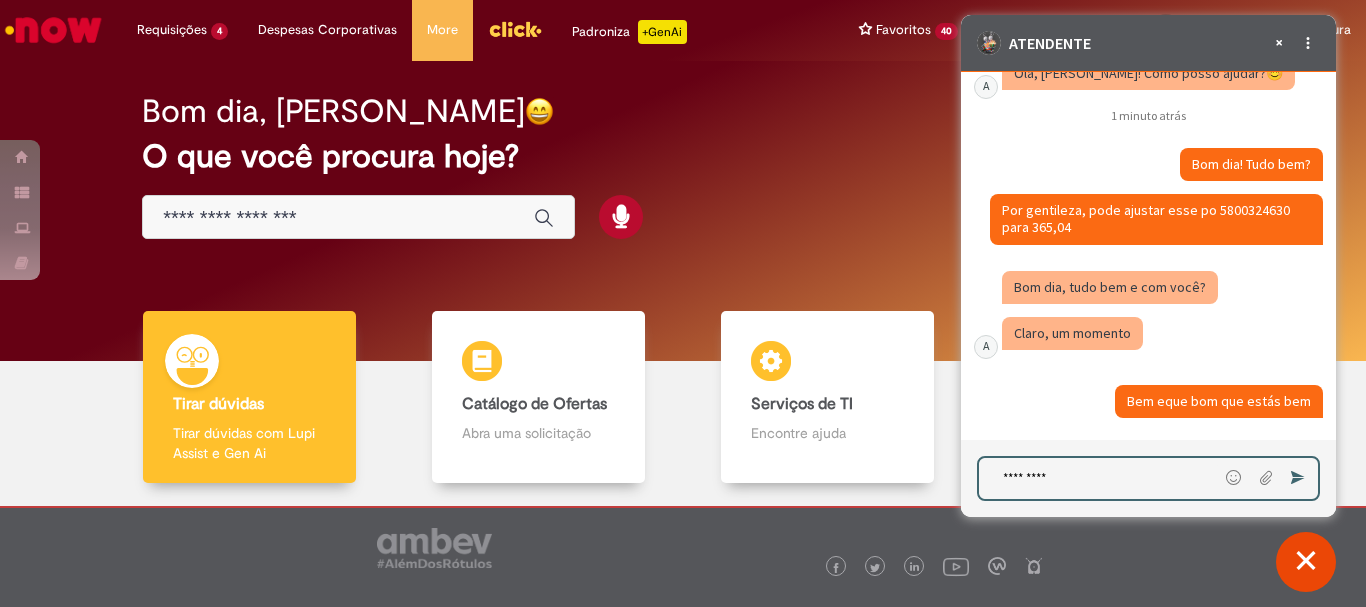 type on "**********" 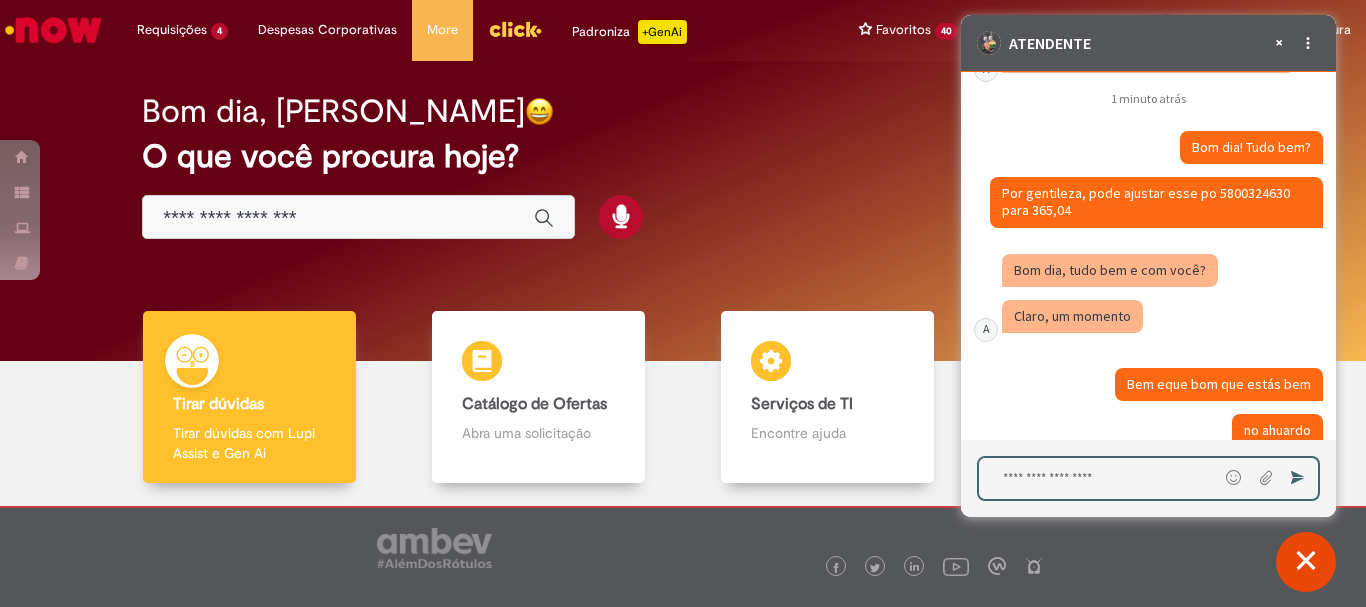 scroll, scrollTop: 7523, scrollLeft: 0, axis: vertical 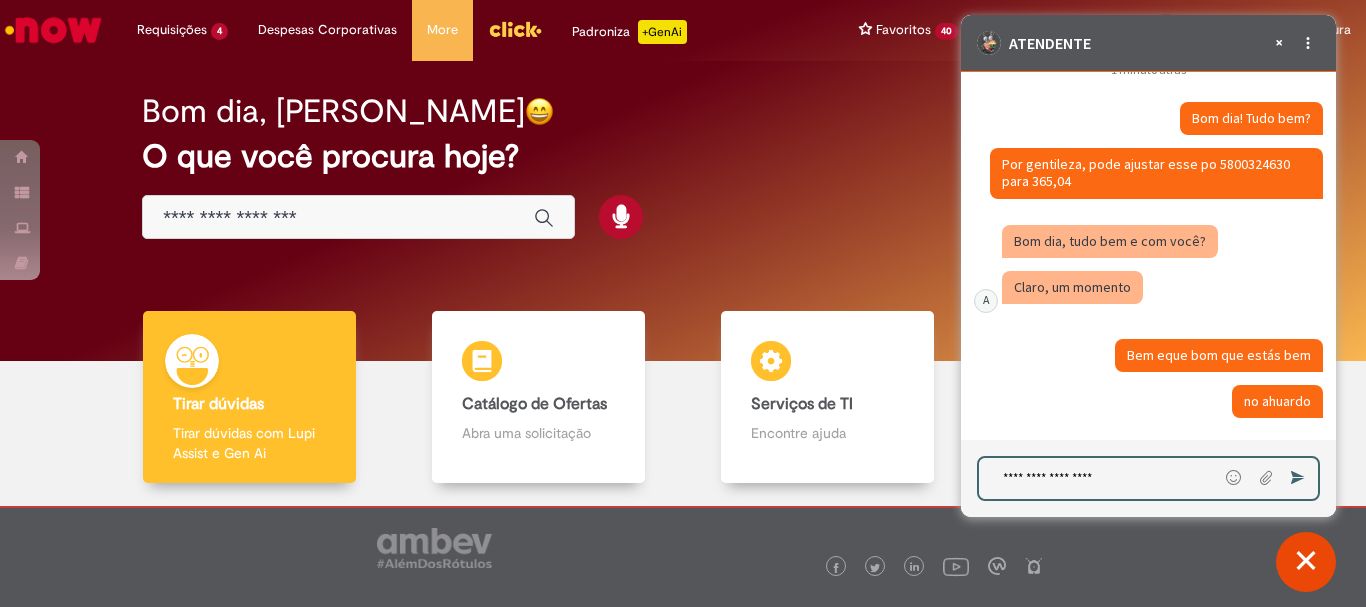 click on "**********" at bounding box center (1098, 478) 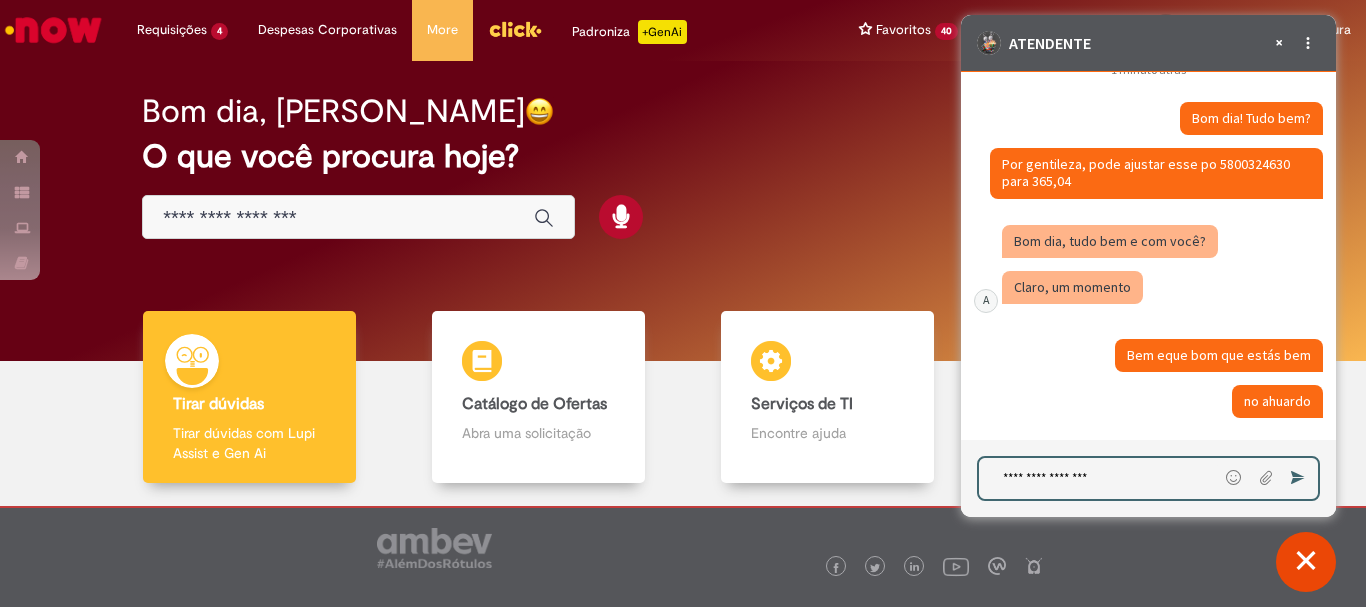 type on "**********" 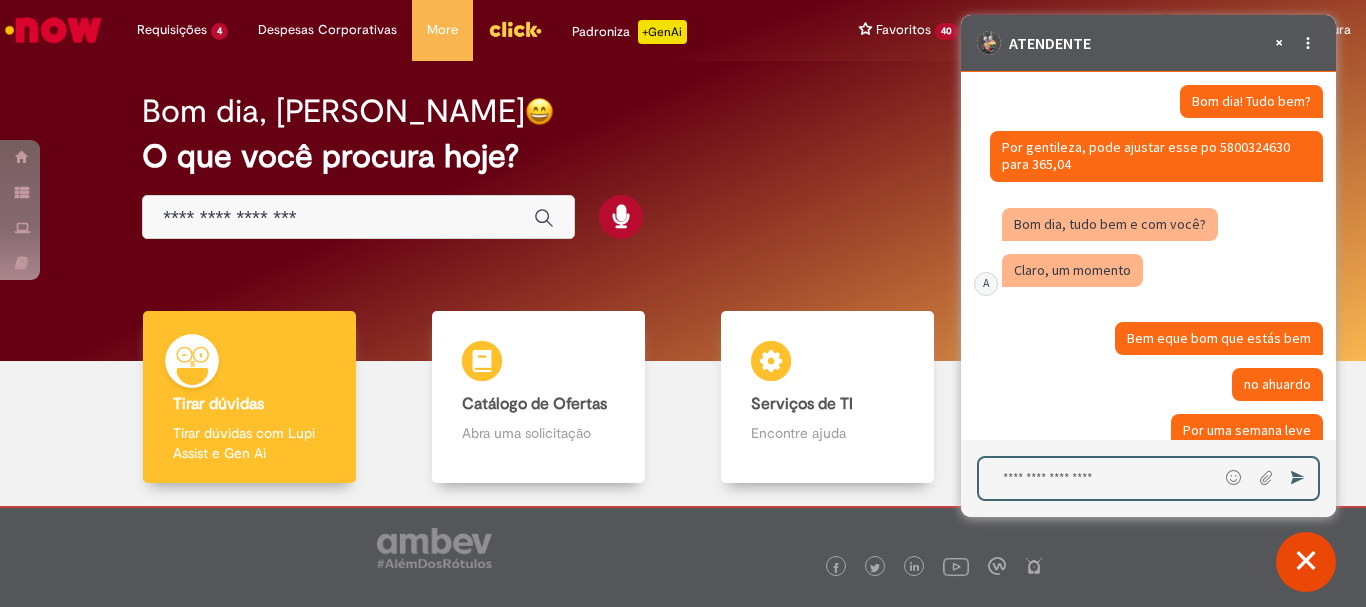 scroll, scrollTop: 7569, scrollLeft: 0, axis: vertical 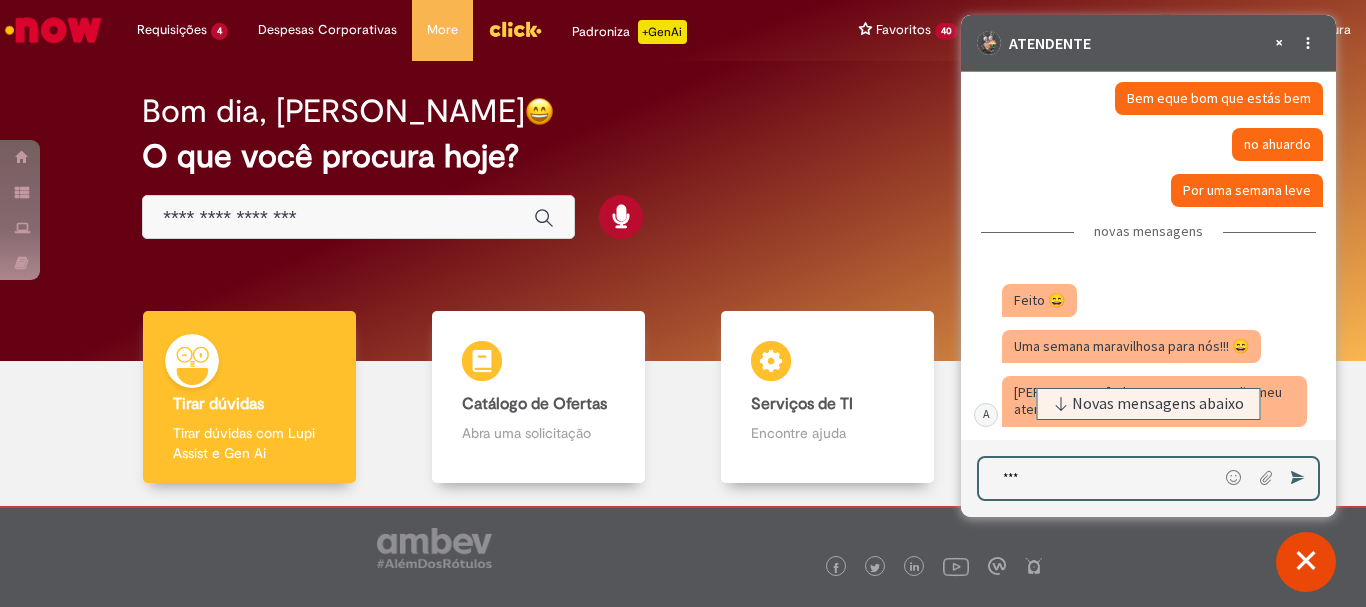 type on "****" 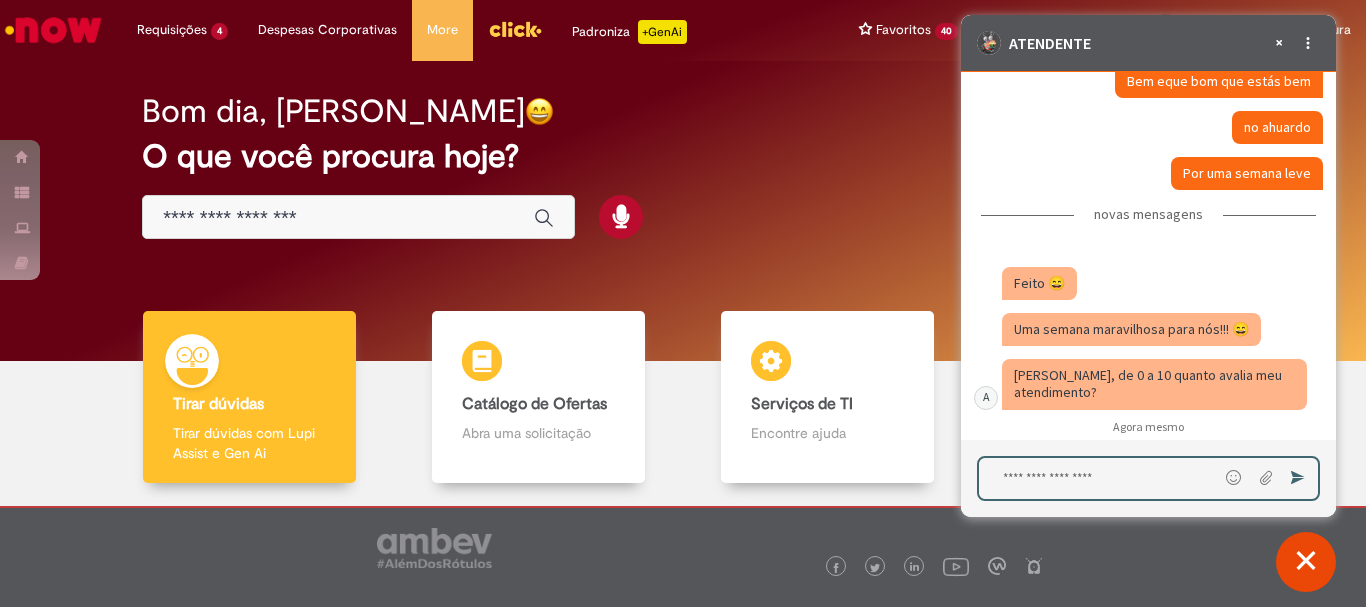 scroll, scrollTop: 7871, scrollLeft: 0, axis: vertical 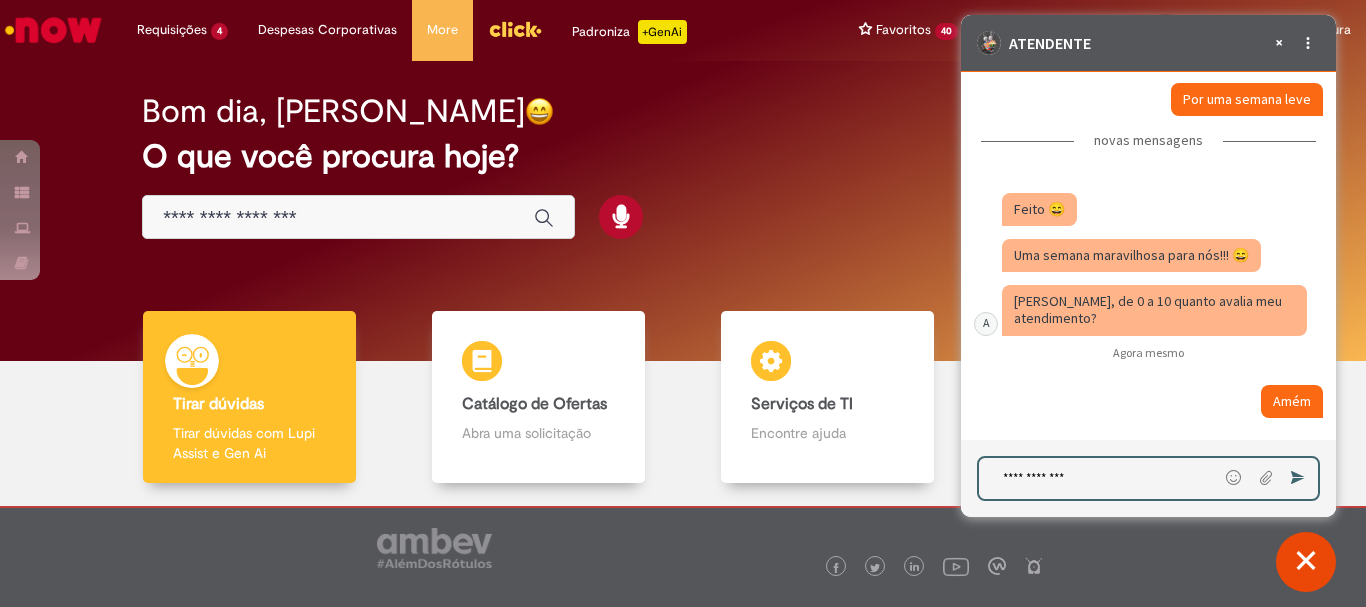 type on "**********" 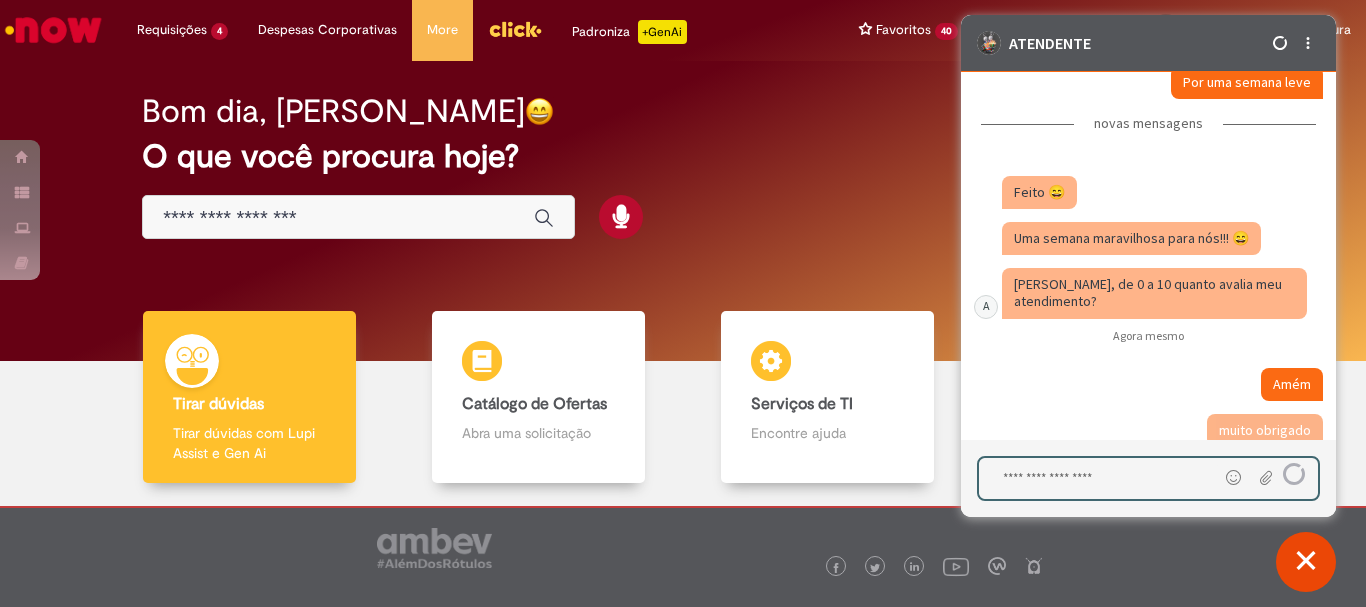 scroll, scrollTop: 7917, scrollLeft: 0, axis: vertical 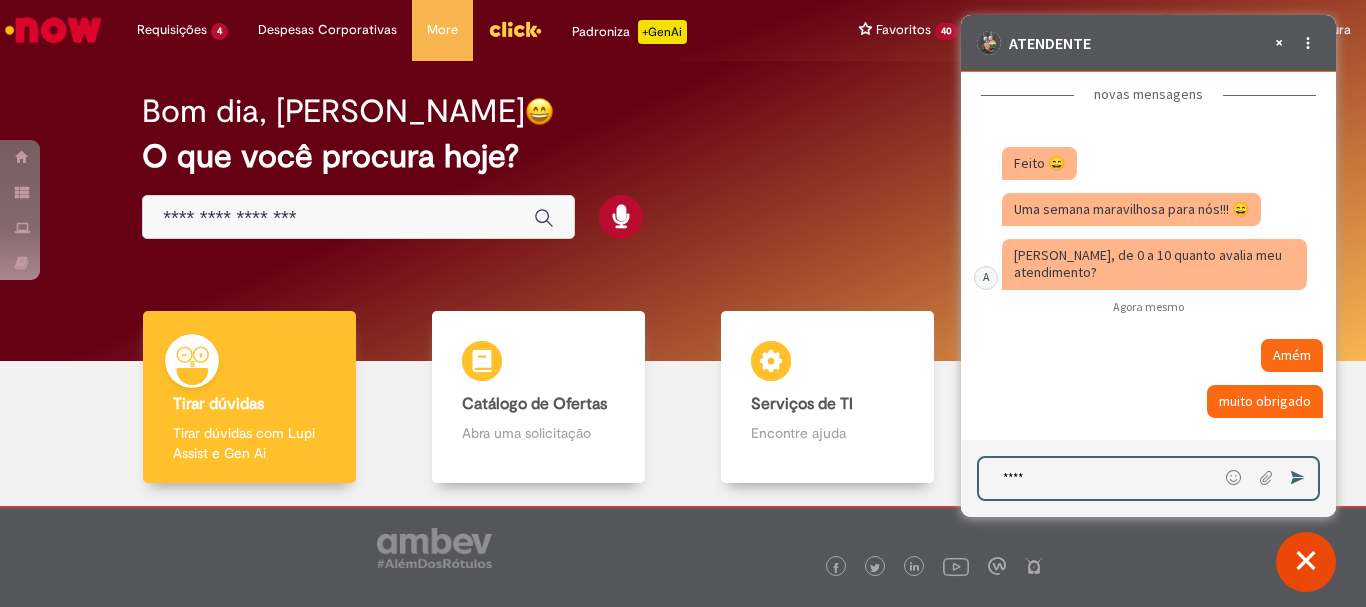 type on "*****" 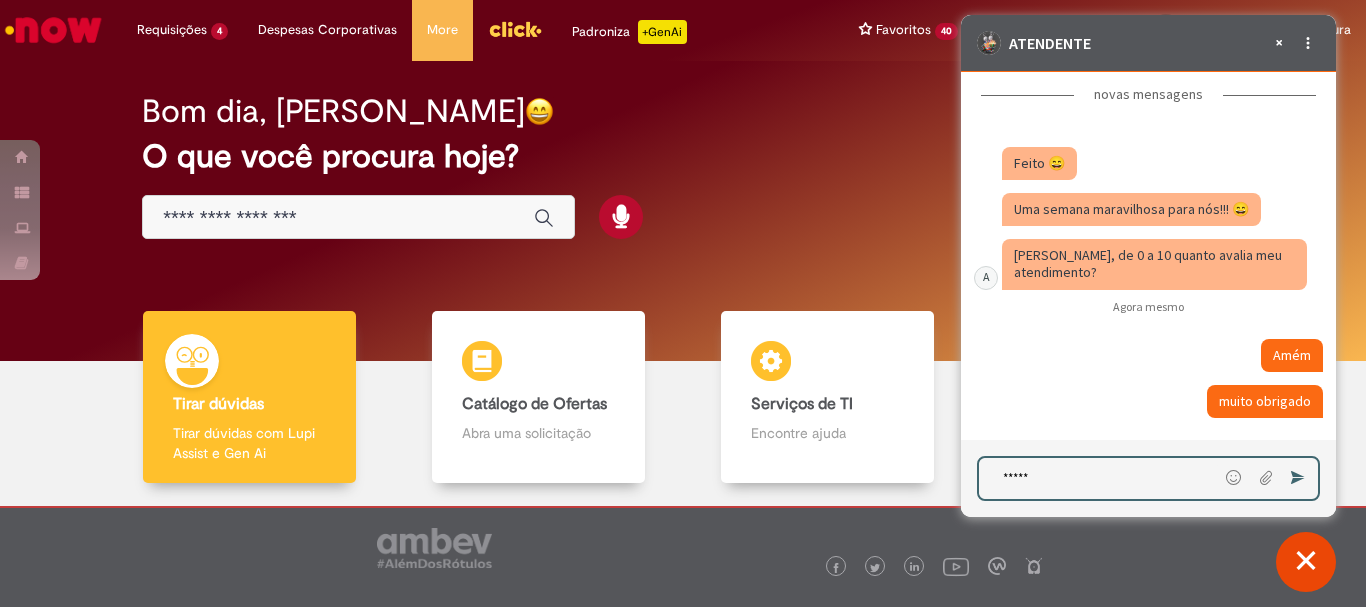 type 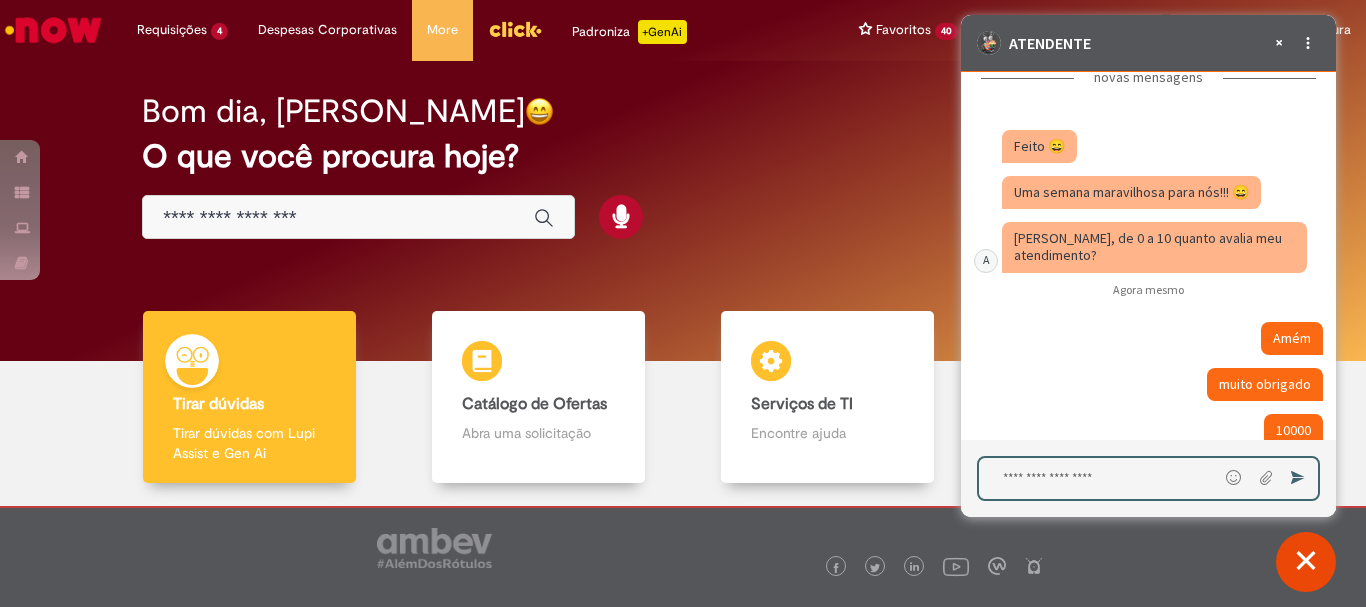 scroll, scrollTop: 7963, scrollLeft: 0, axis: vertical 